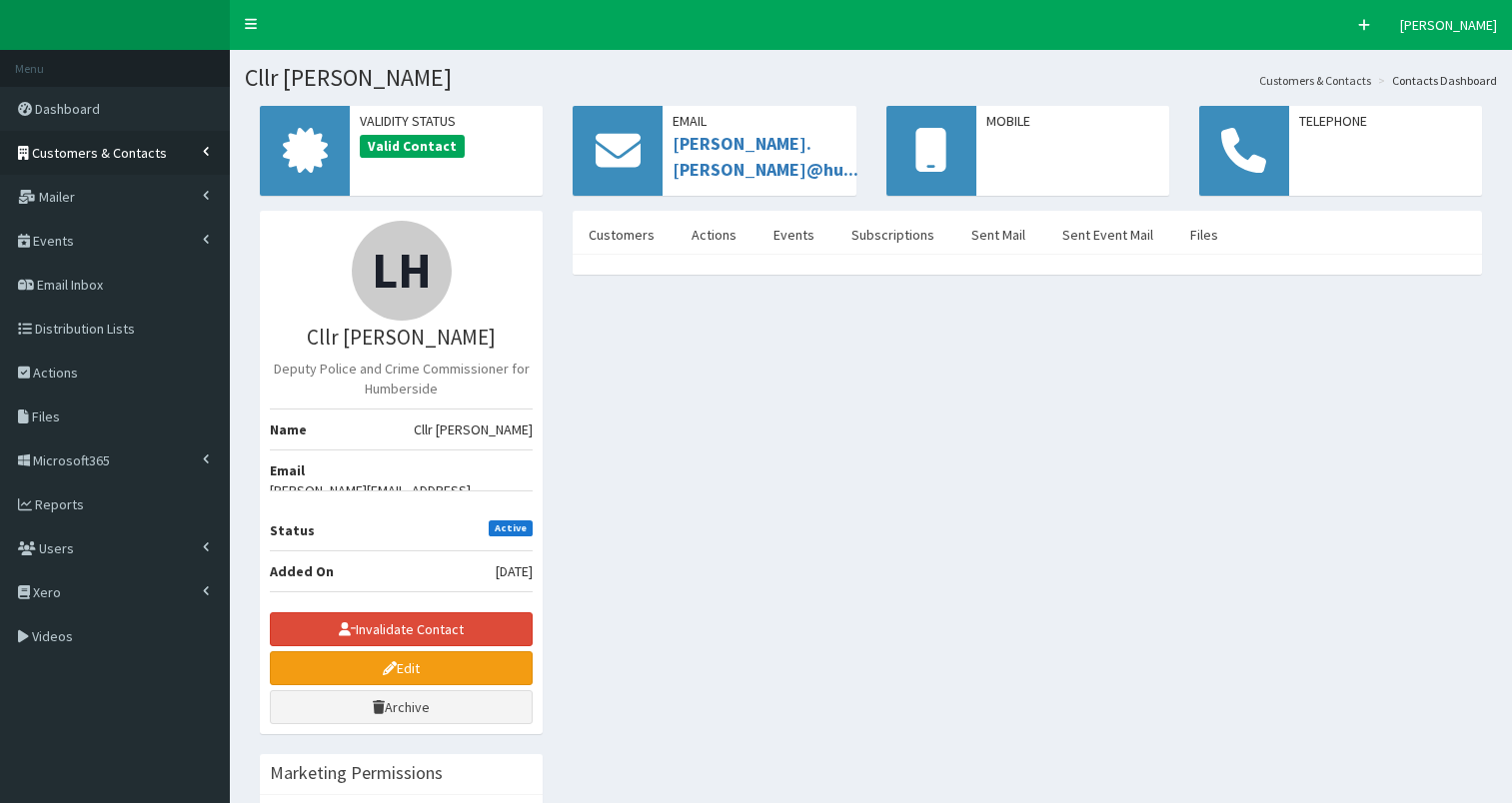 scroll, scrollTop: 0, scrollLeft: 0, axis: both 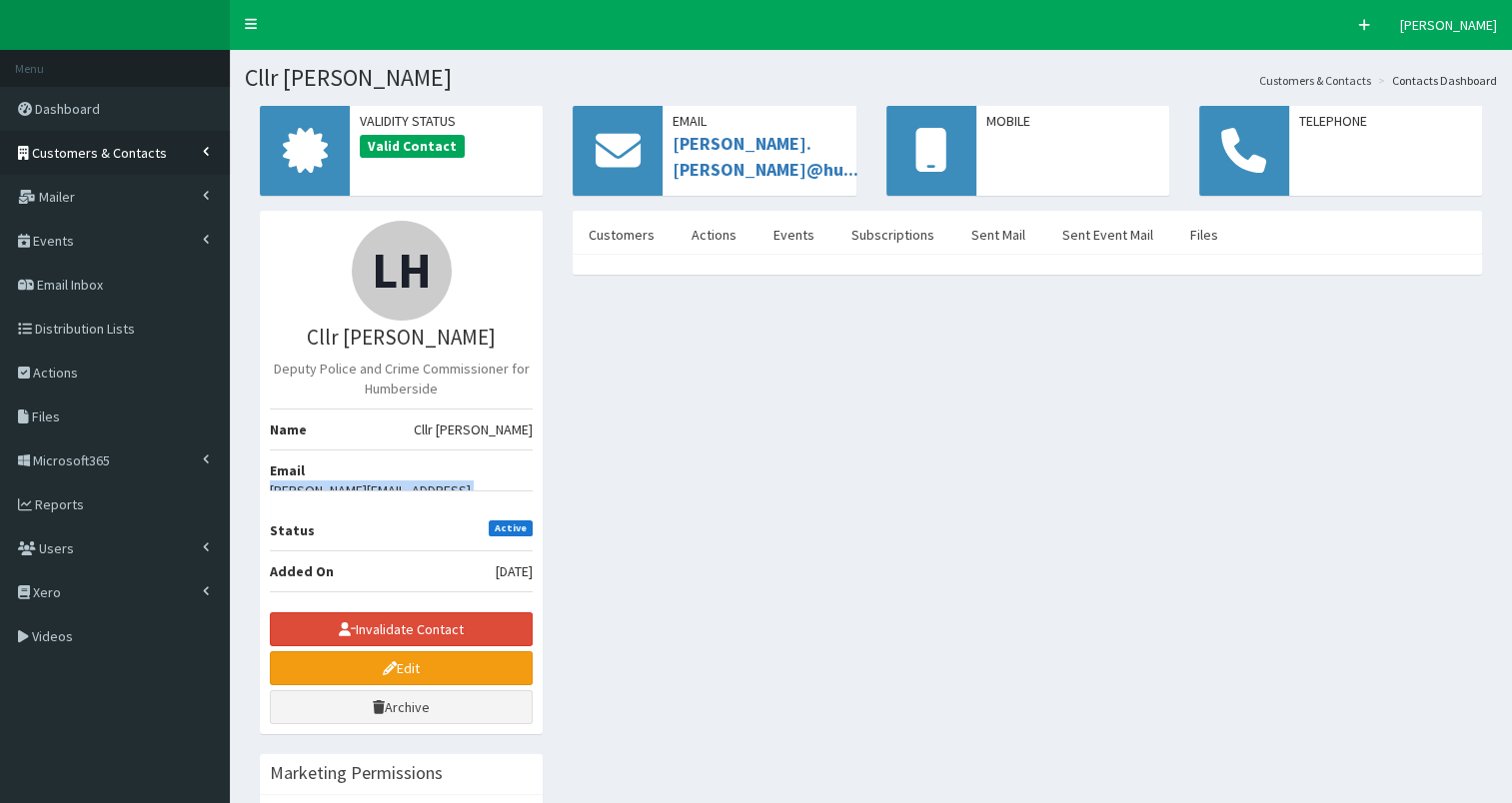 click on "Customers & Contacts" at bounding box center (99, 153) 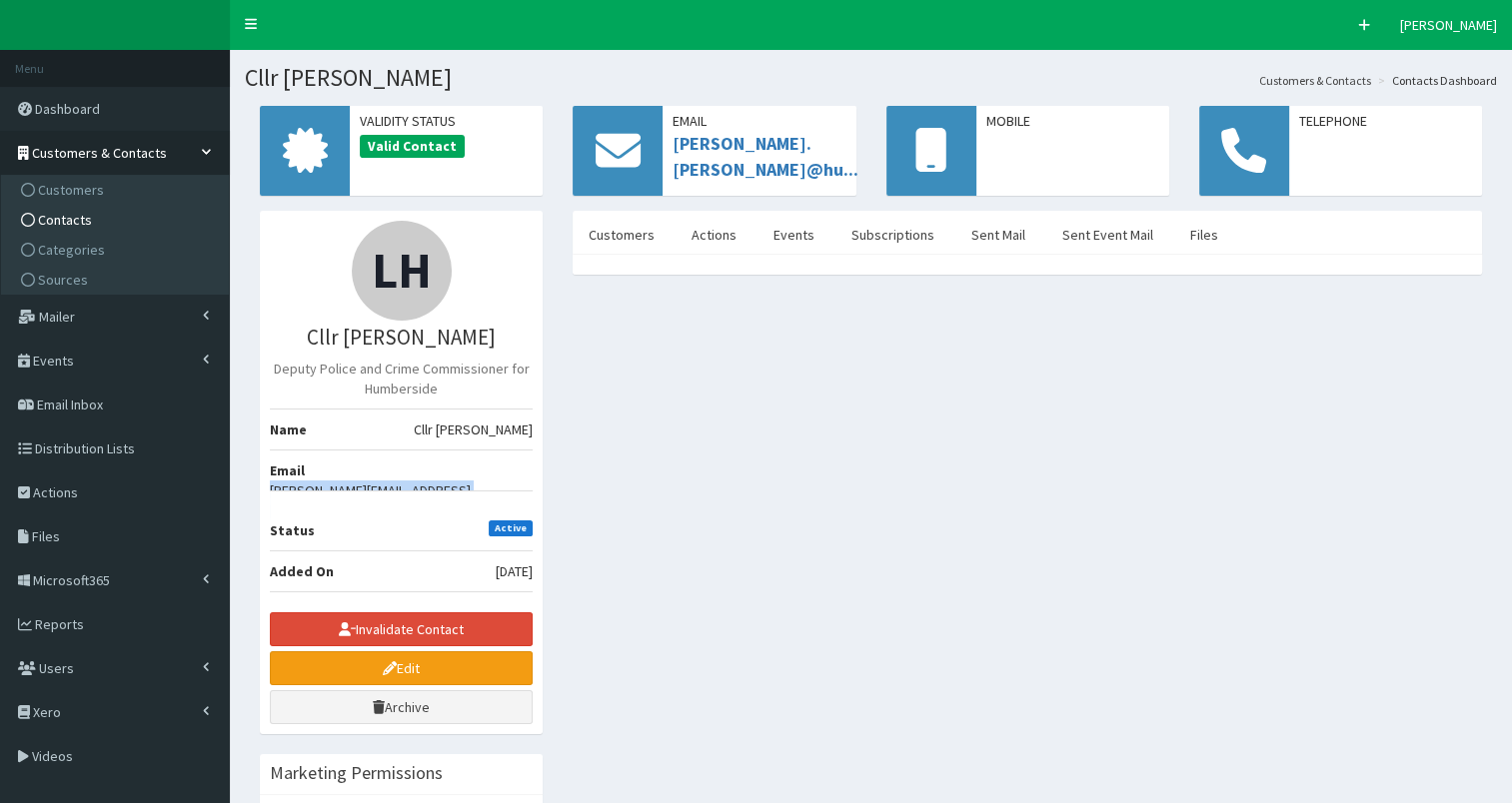 click on "Contacts" at bounding box center [65, 220] 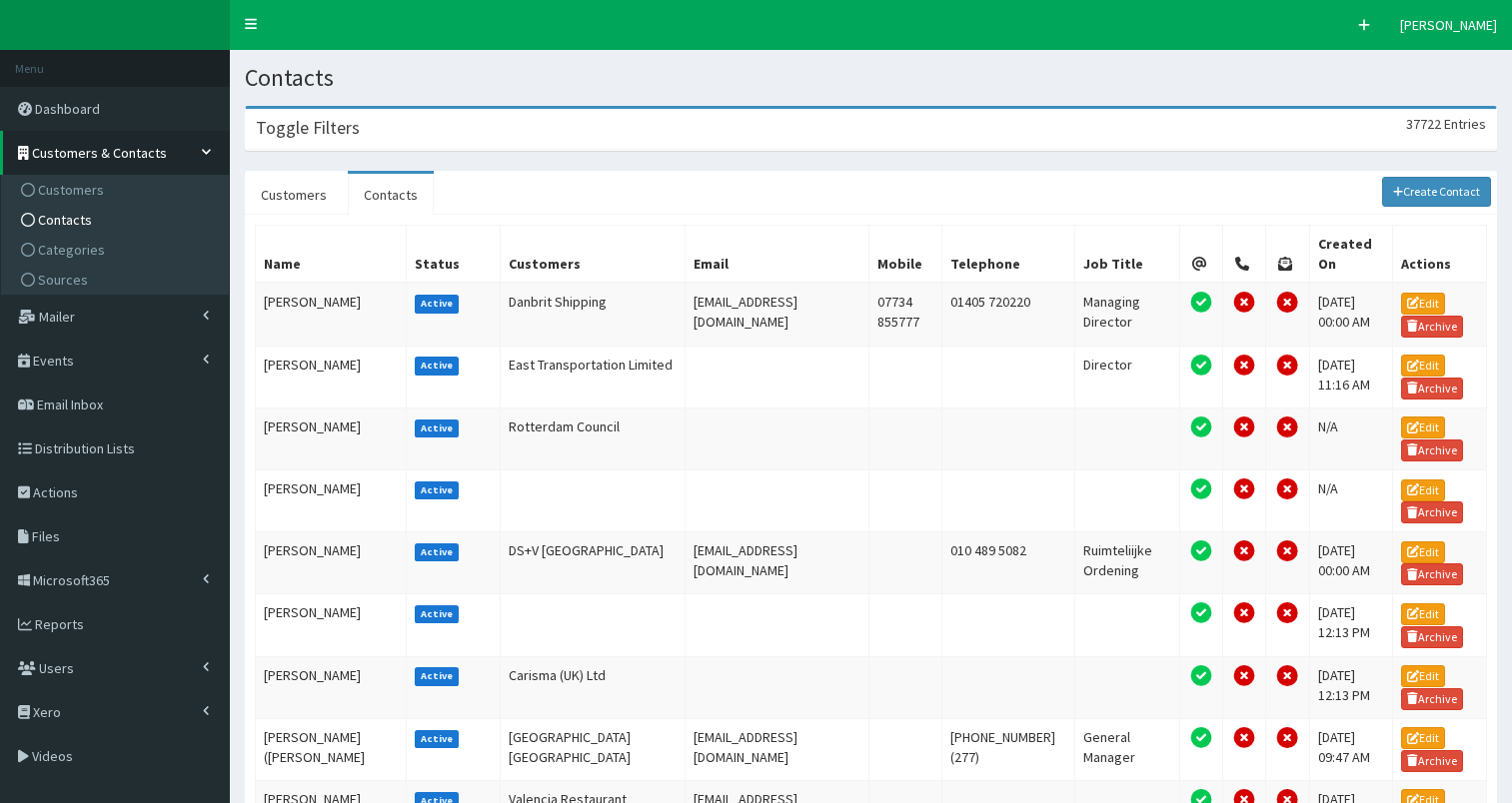 scroll, scrollTop: 0, scrollLeft: 0, axis: both 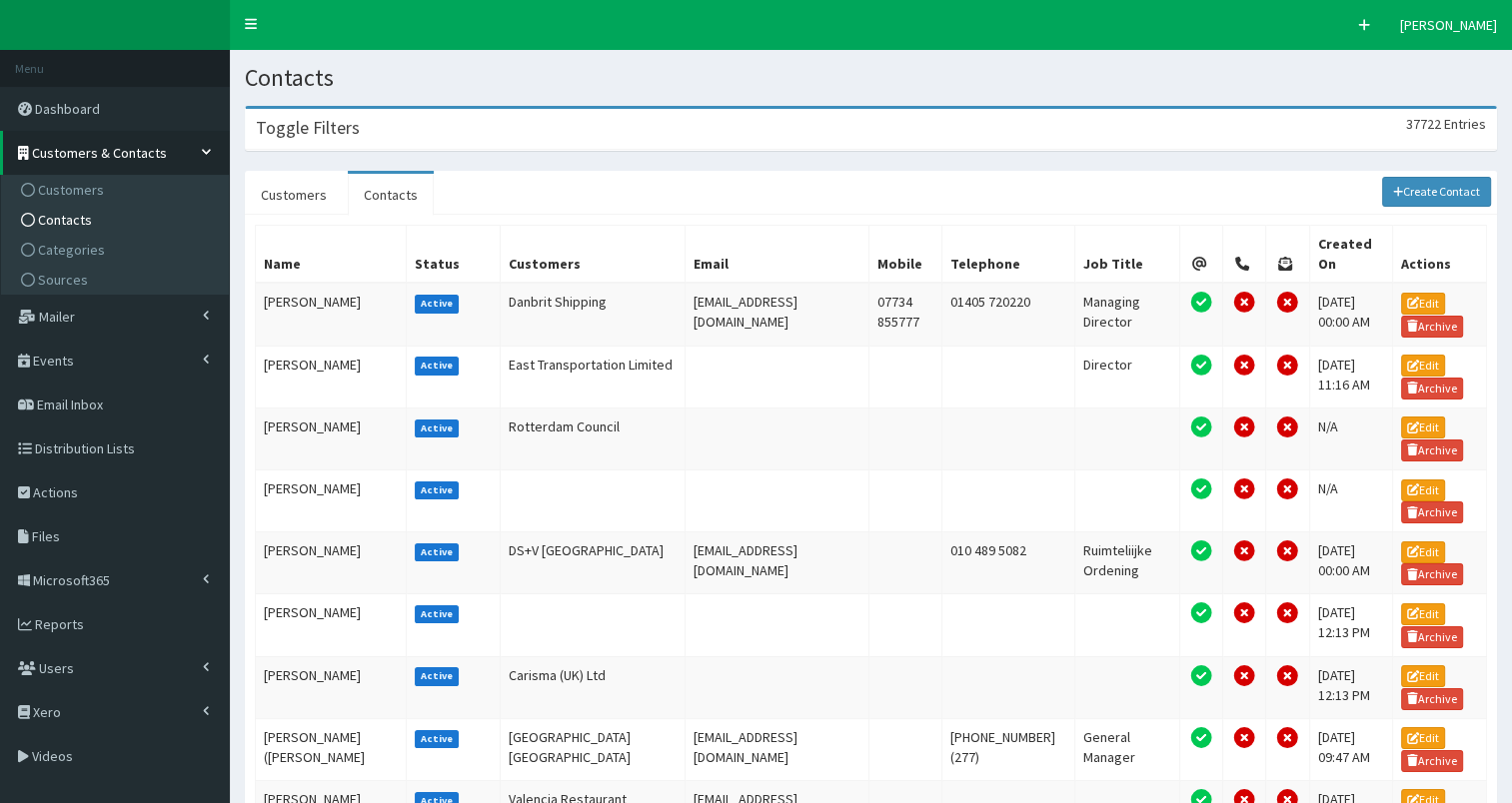 click on "Toggle Filters
37722   Entries" at bounding box center [870, 129] 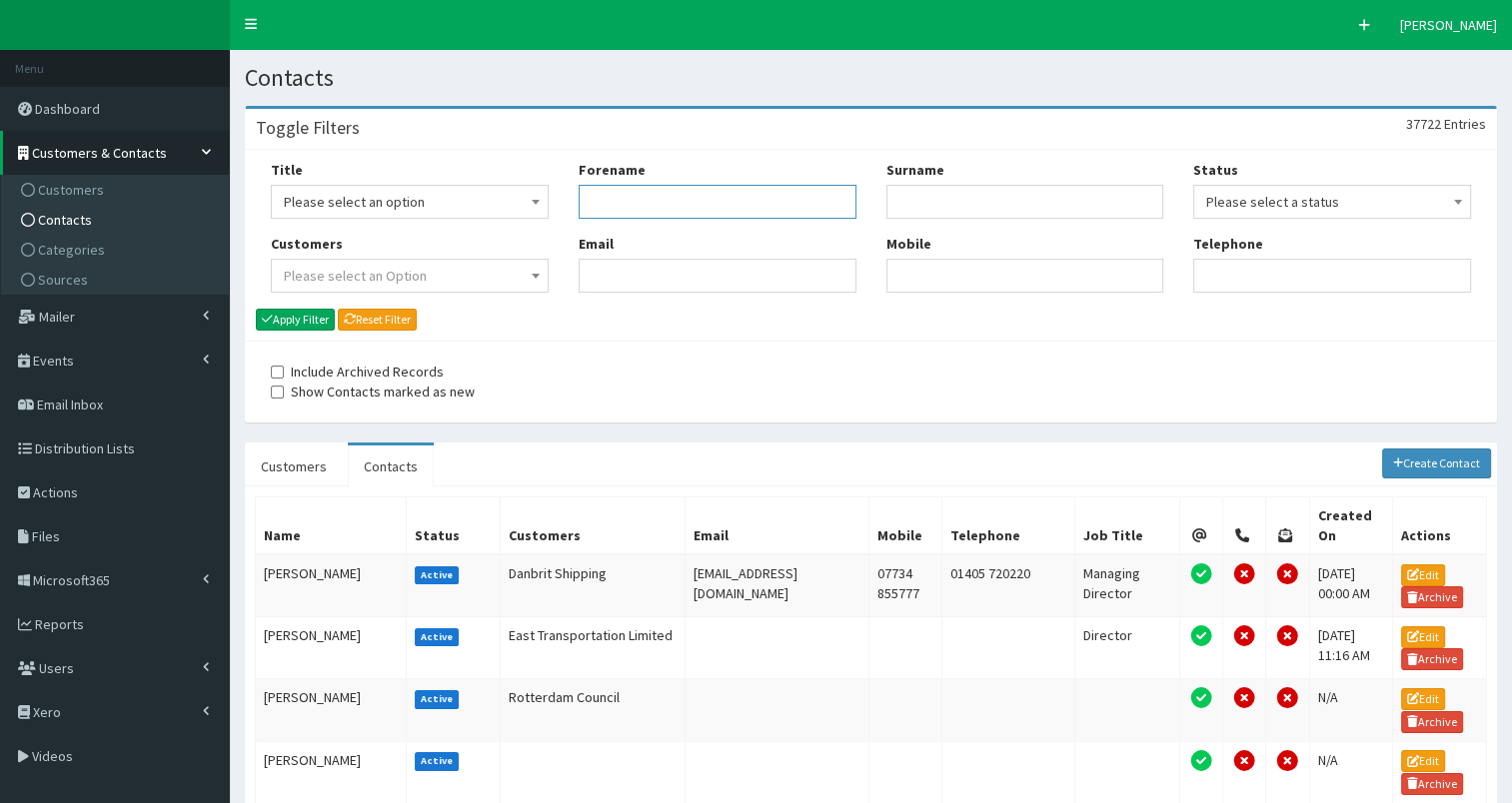 click on "Forename" at bounding box center [718, 202] 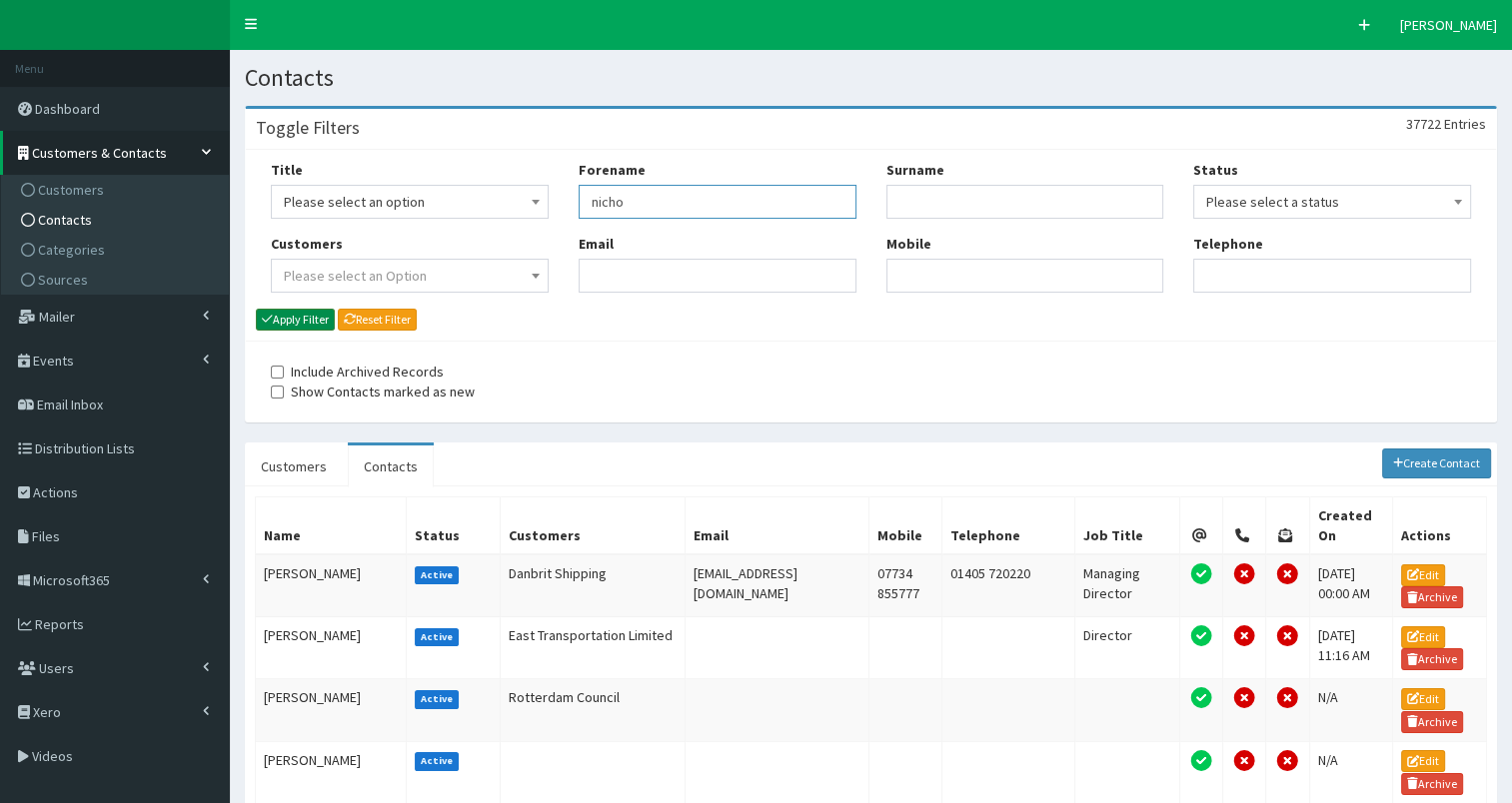 type on "nicho" 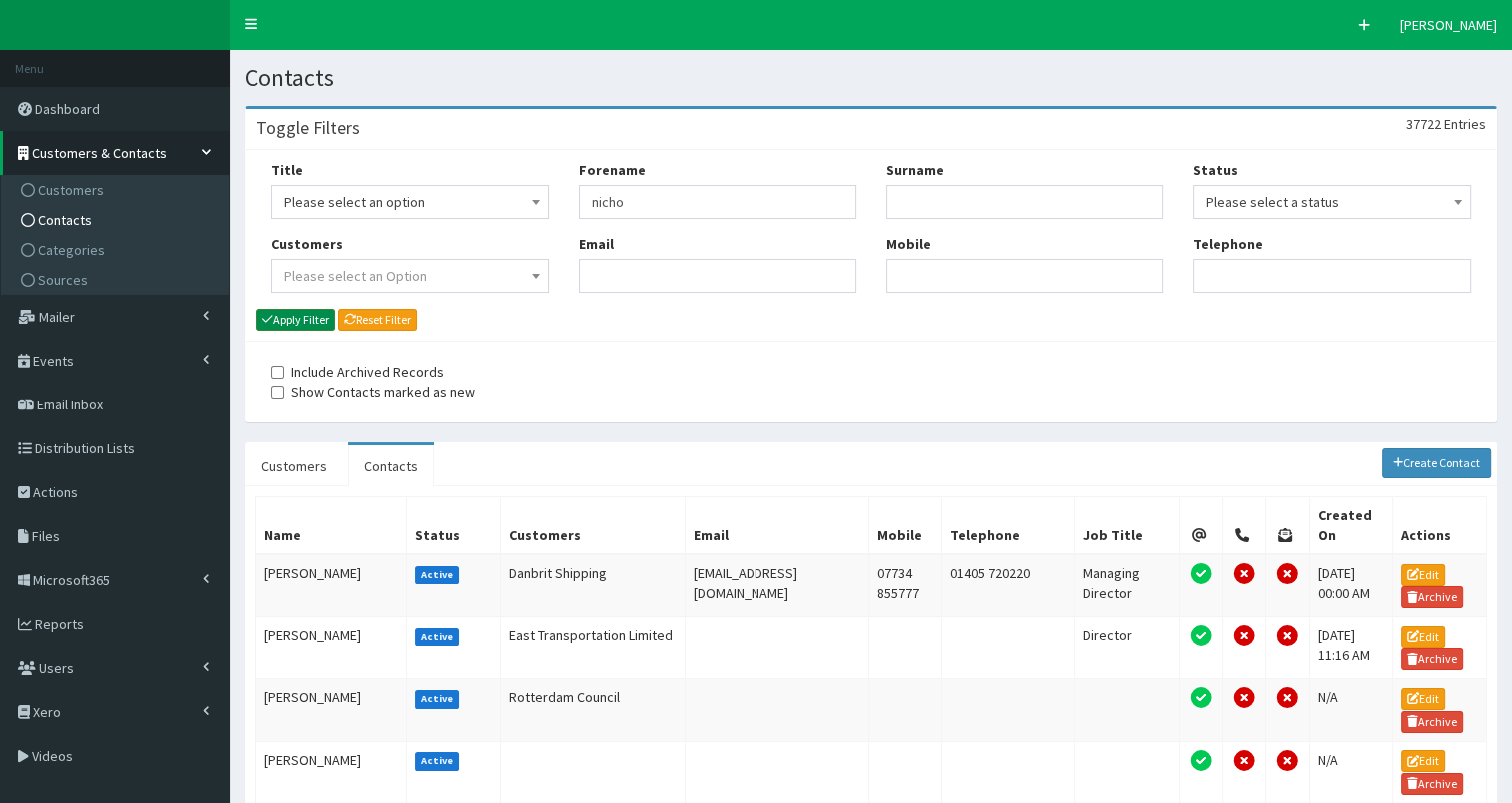 click on "Apply Filter" at bounding box center (295, 320) 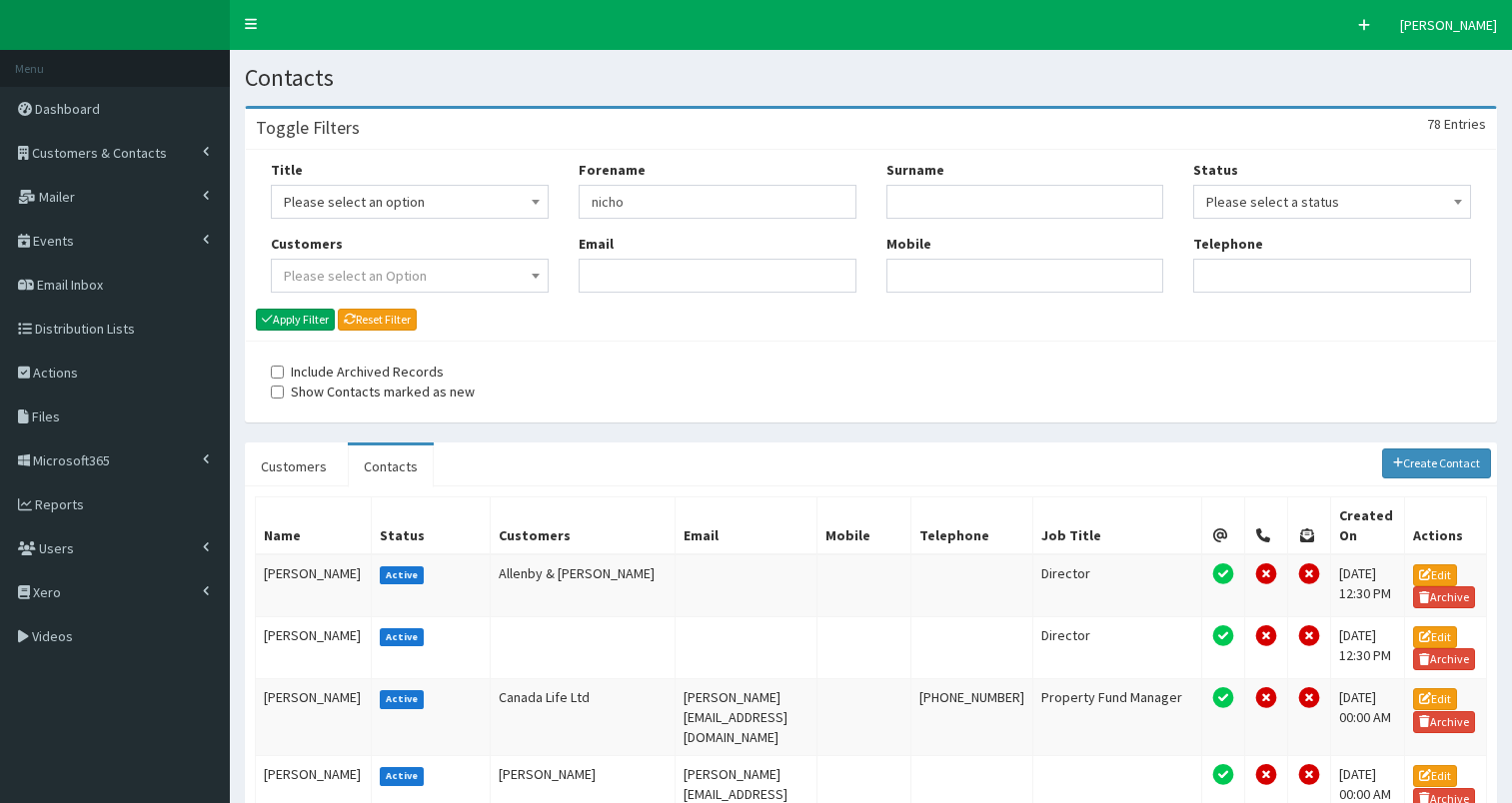 scroll, scrollTop: 0, scrollLeft: 0, axis: both 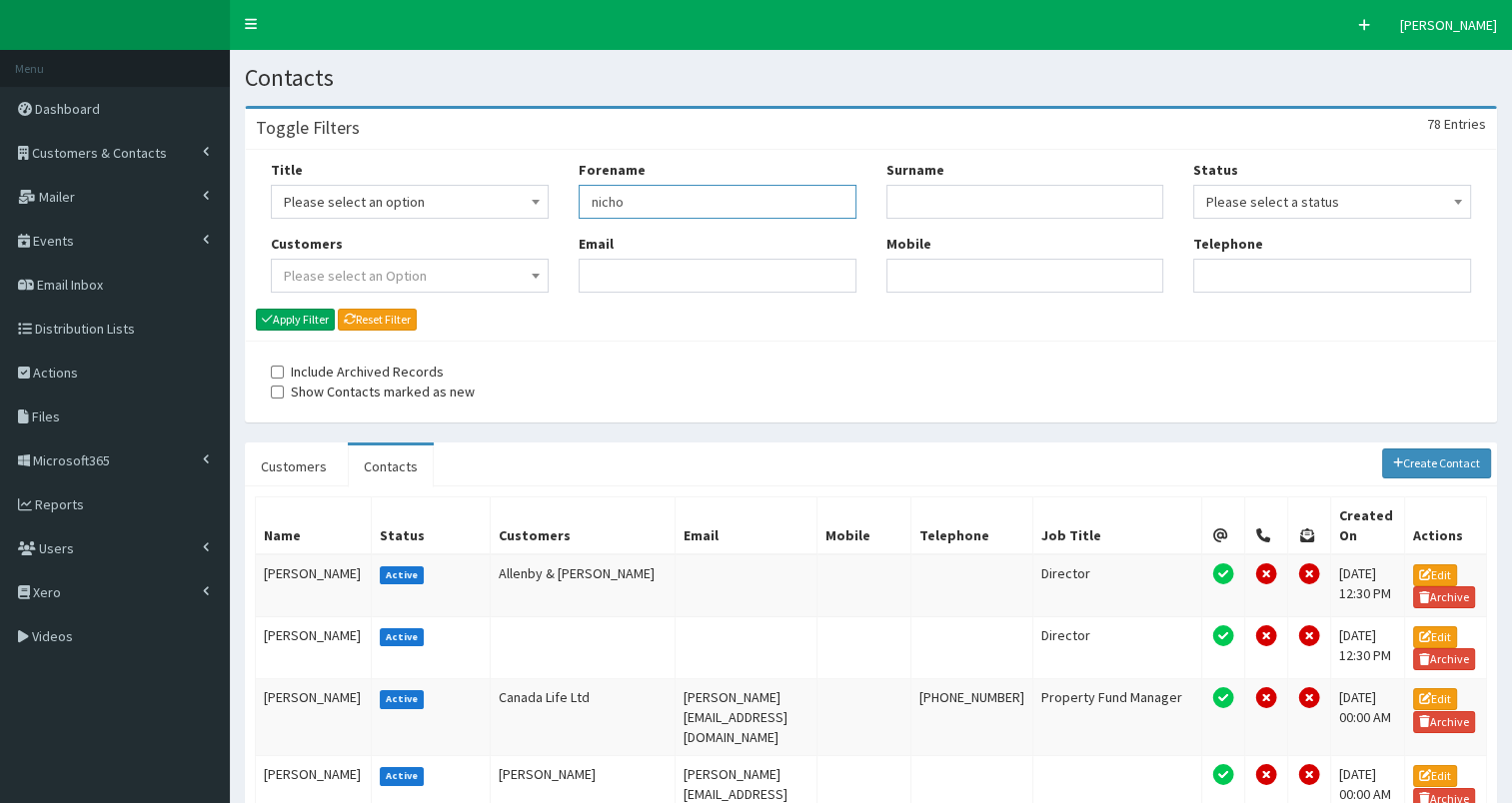 click on "nicho" at bounding box center (718, 202) 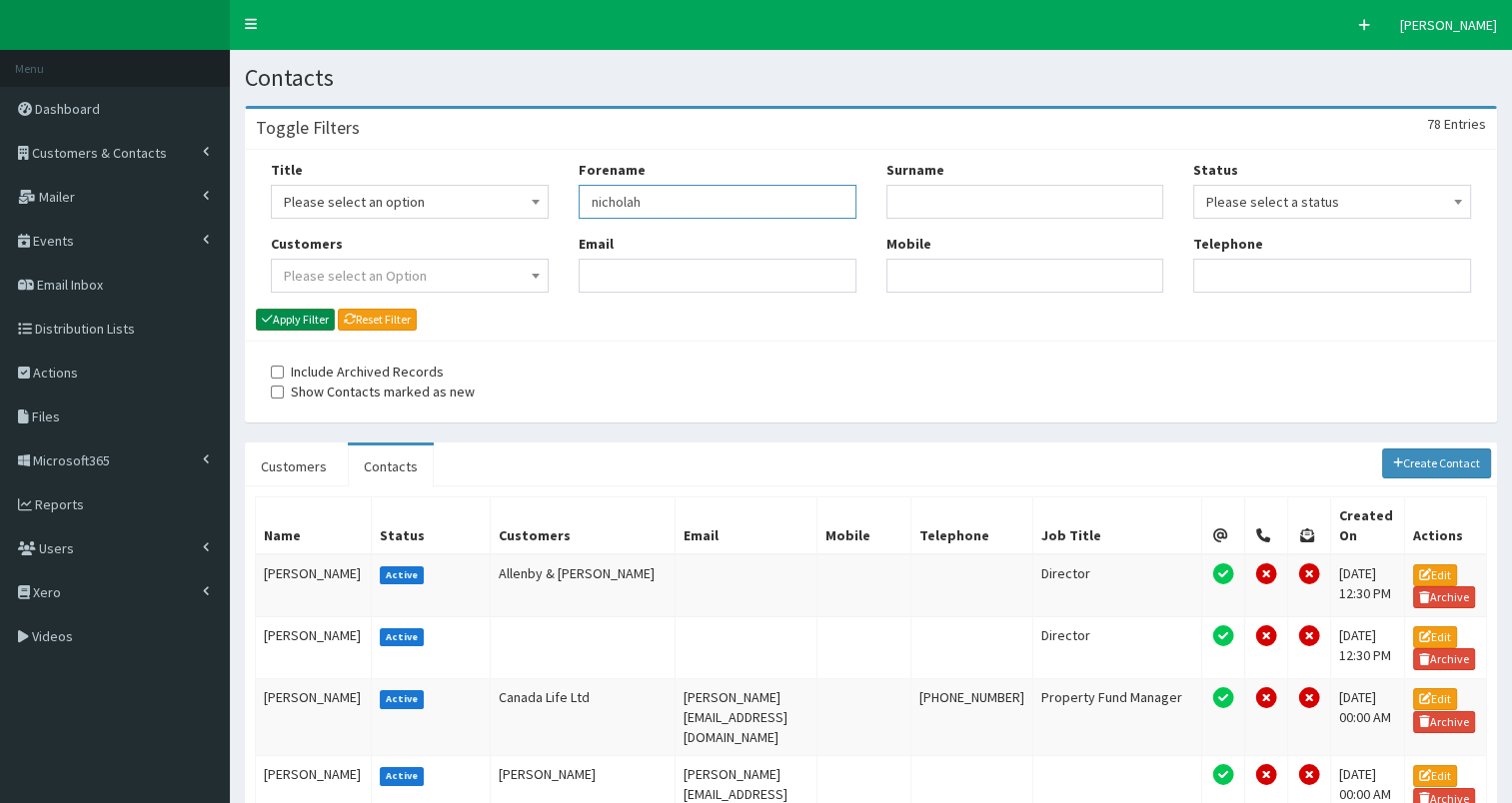 type on "nicholah" 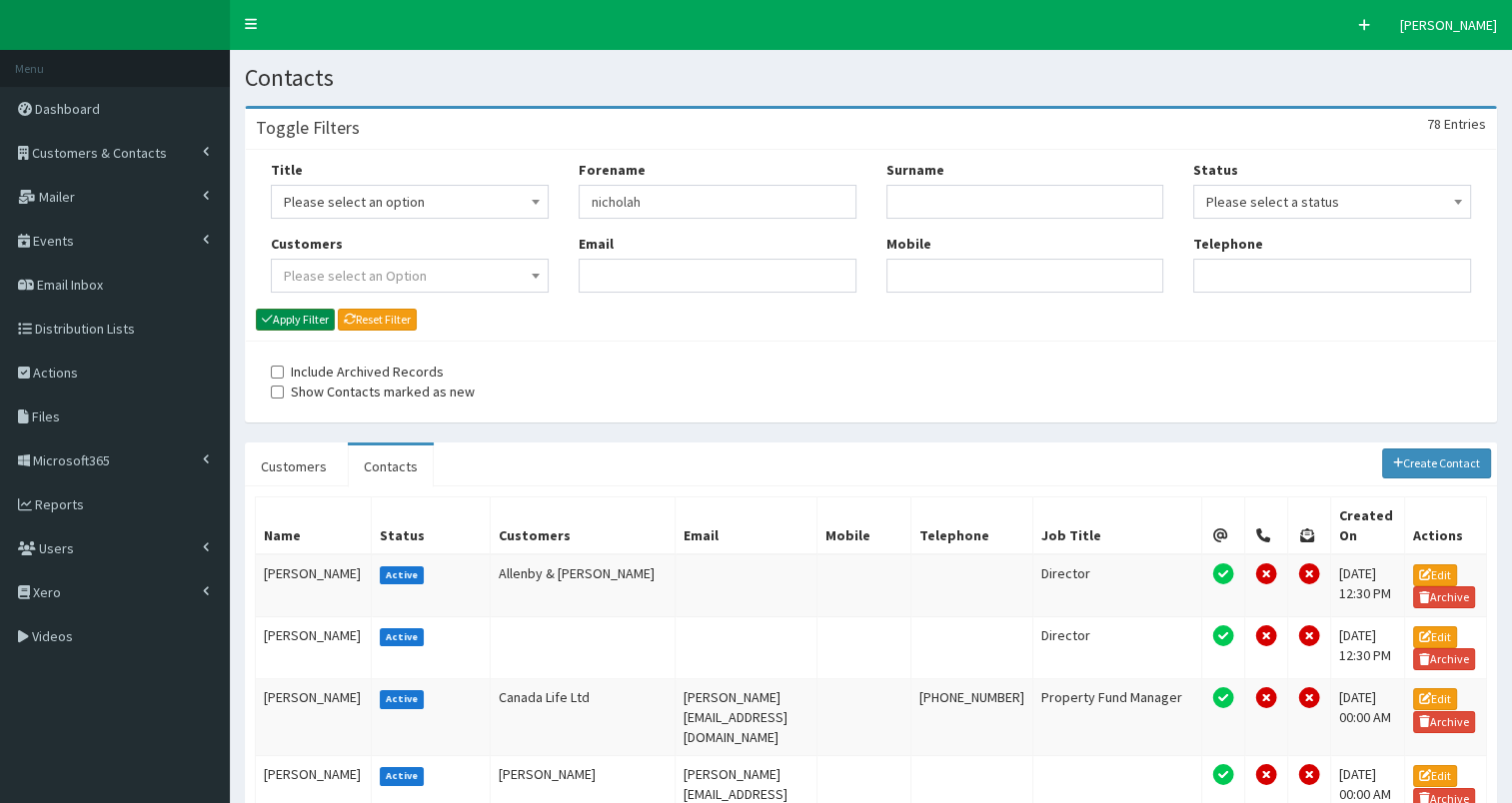 click on "Apply Filter" at bounding box center [295, 320] 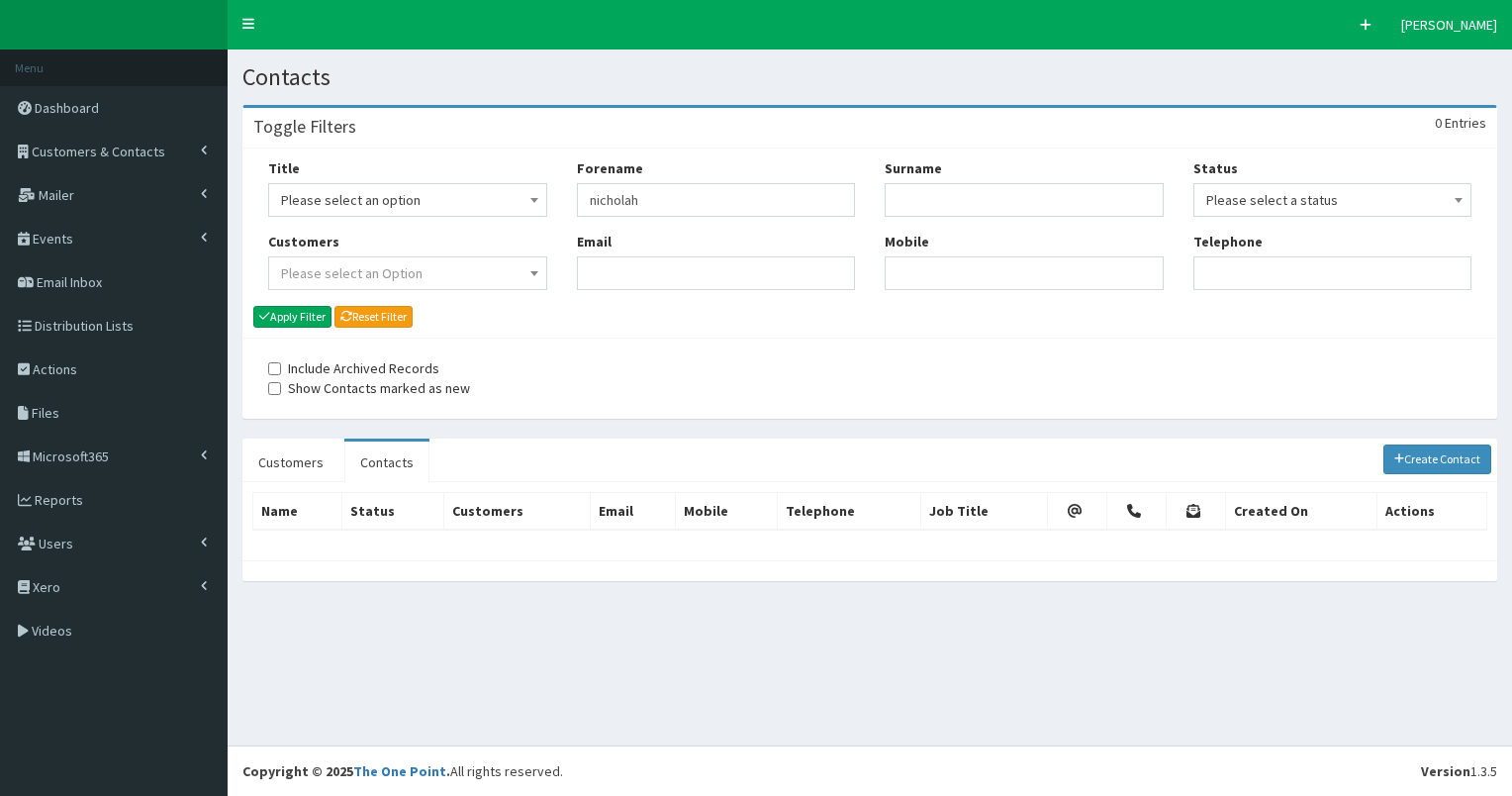 scroll, scrollTop: 0, scrollLeft: 0, axis: both 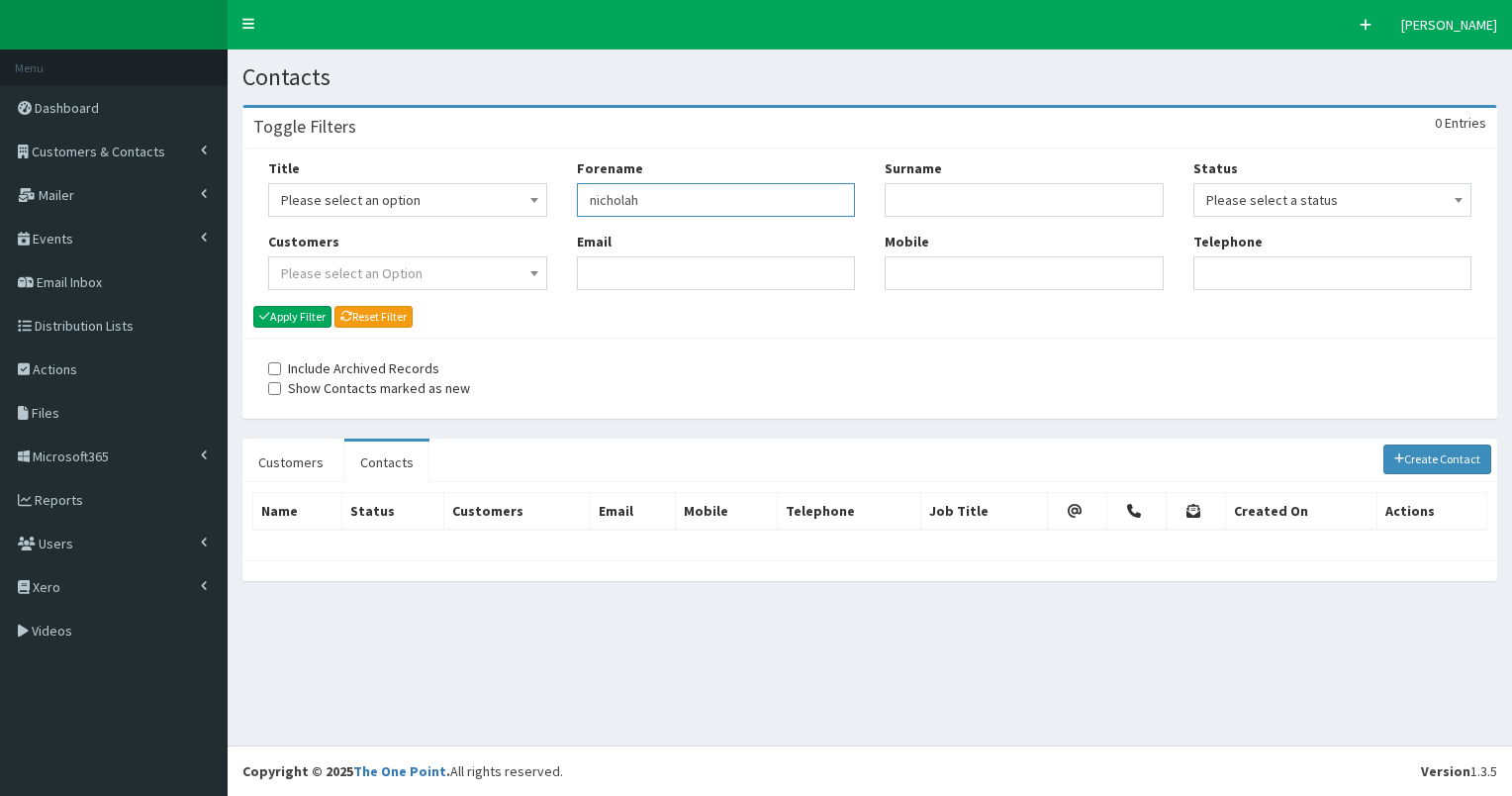 drag, startPoint x: 590, startPoint y: 198, endPoint x: 652, endPoint y: 198, distance: 62 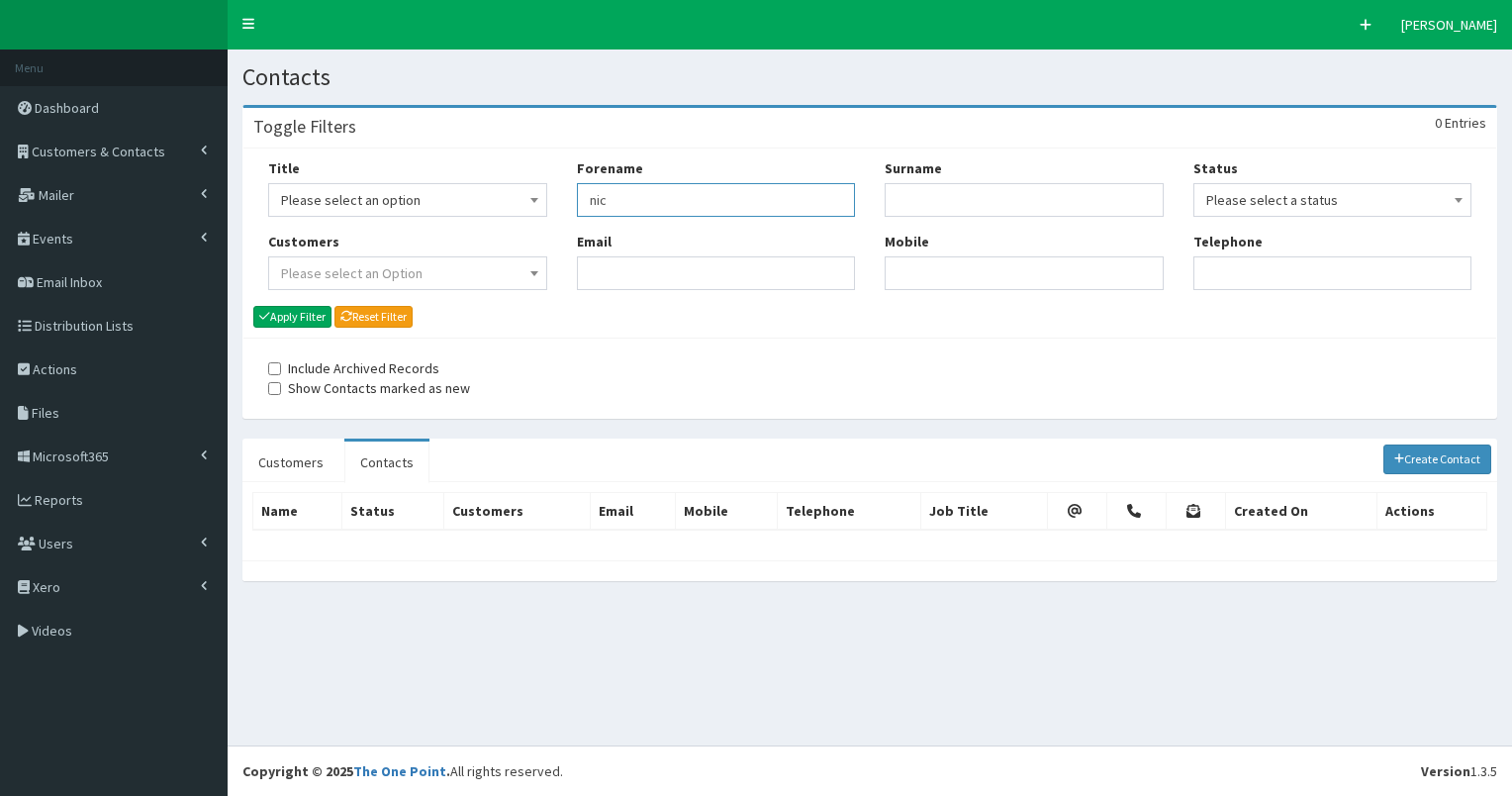 type on "nic" 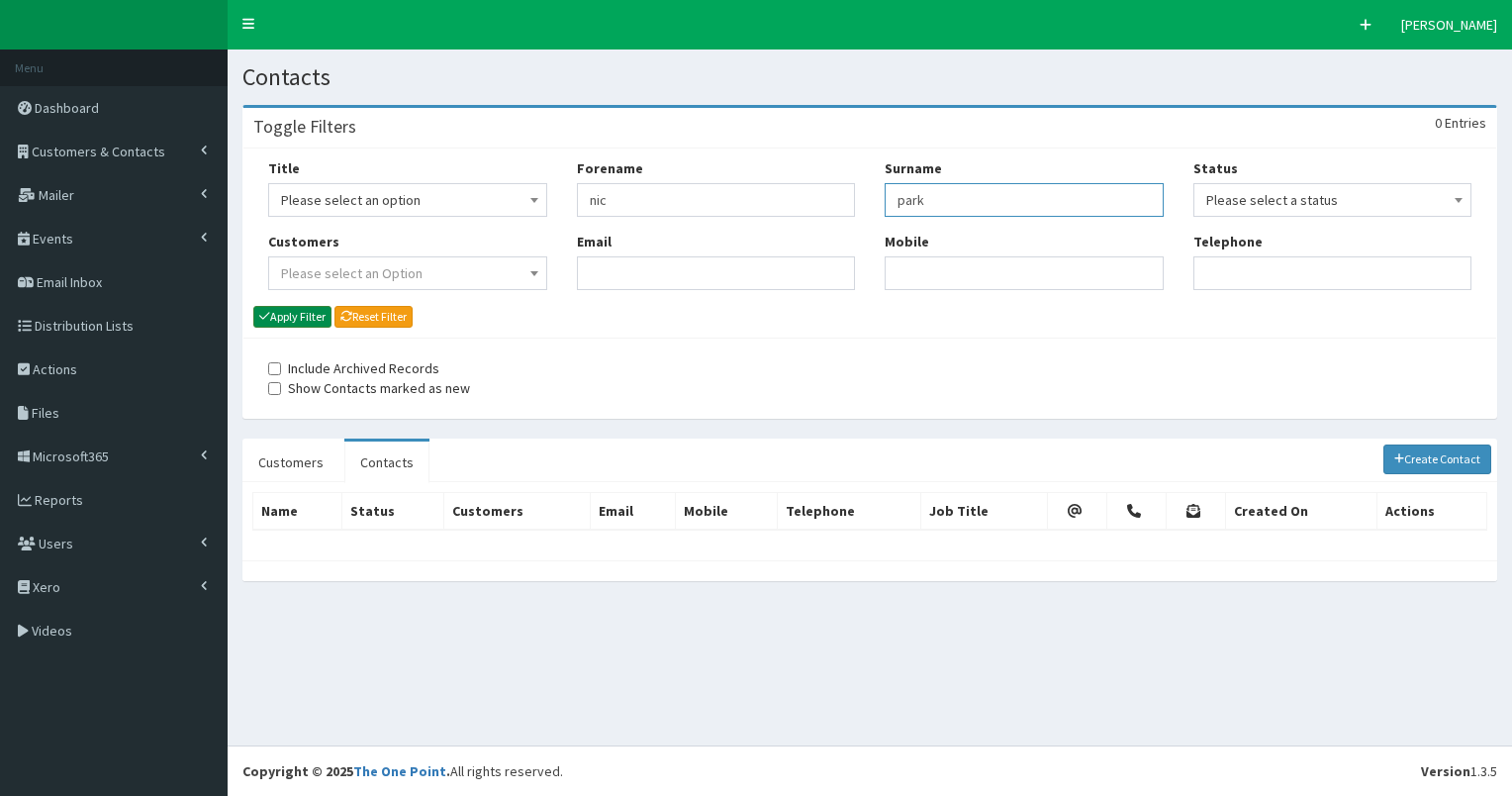 type on "park" 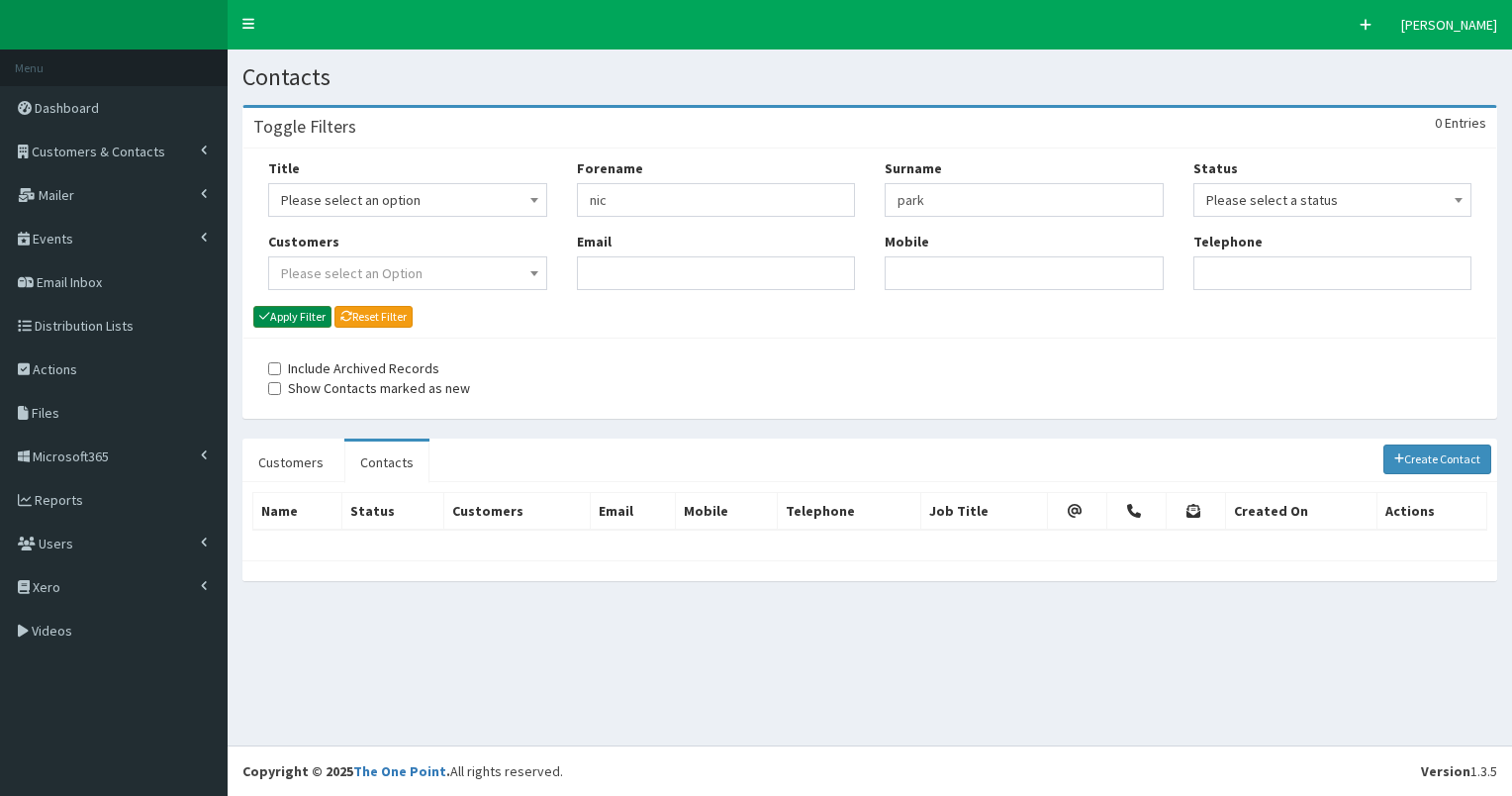 click on "Apply Filter" at bounding box center [292, 317] 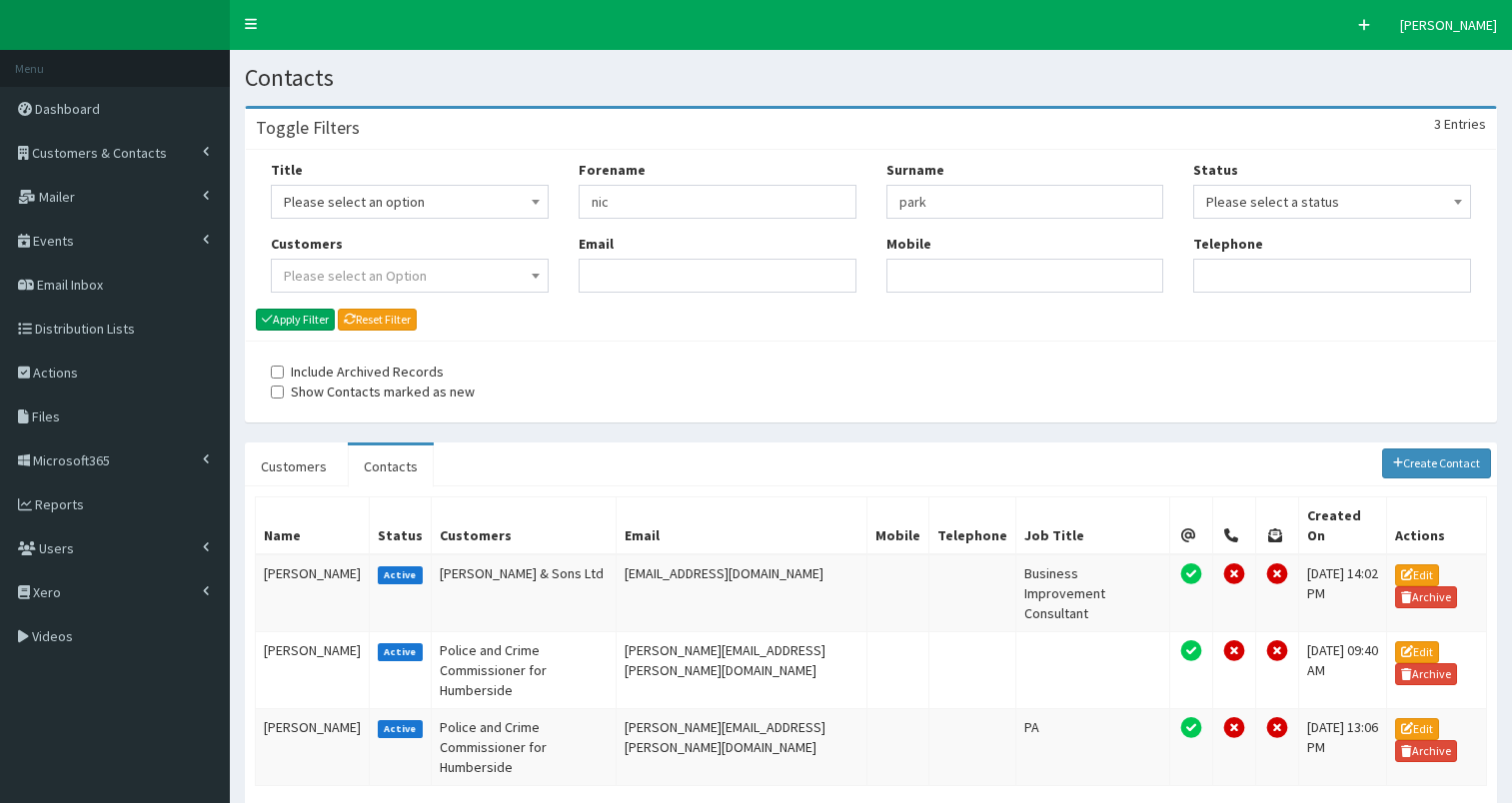 scroll, scrollTop: 0, scrollLeft: 0, axis: both 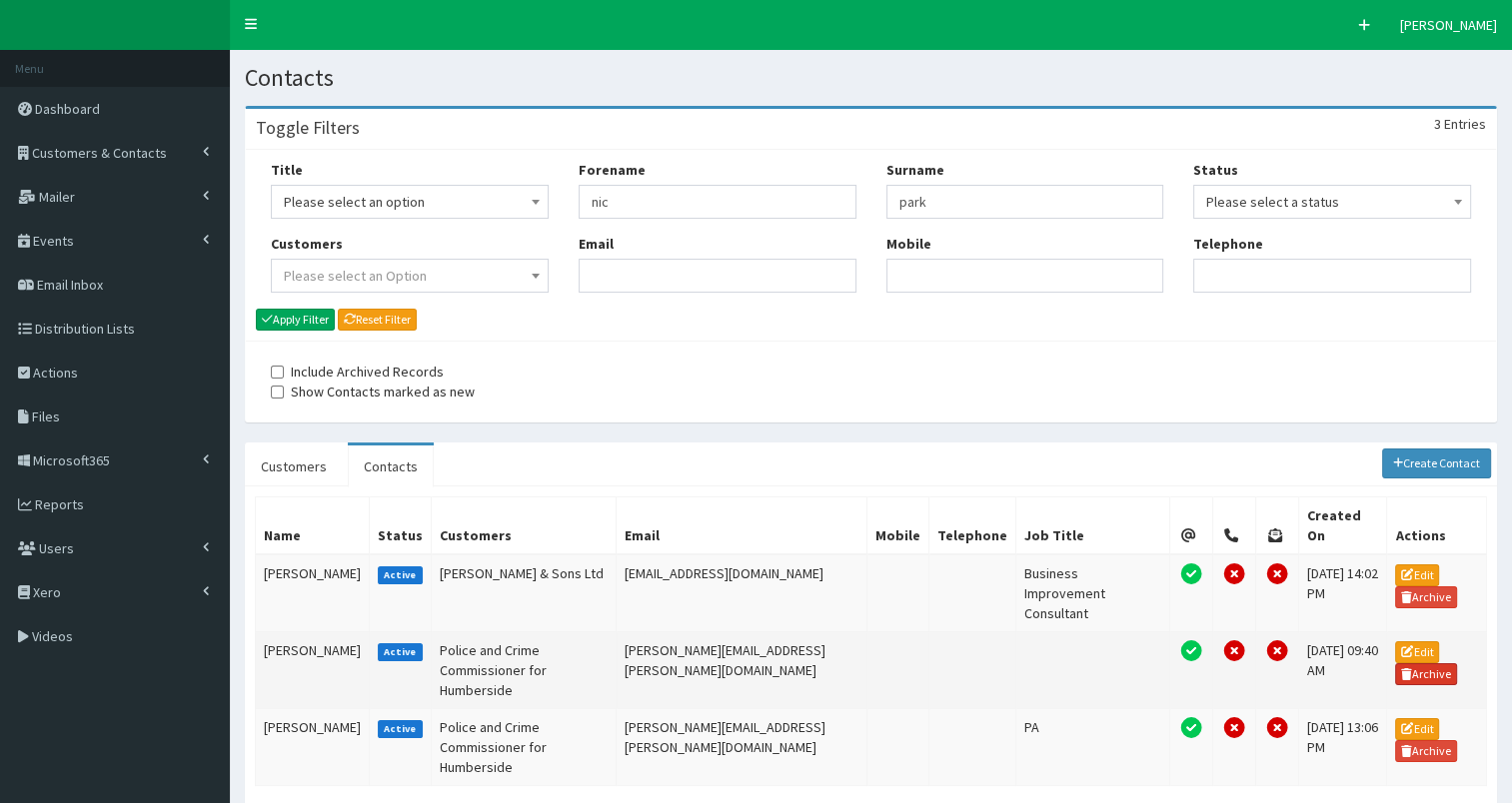 click on "Archive" at bounding box center [1426, 674] 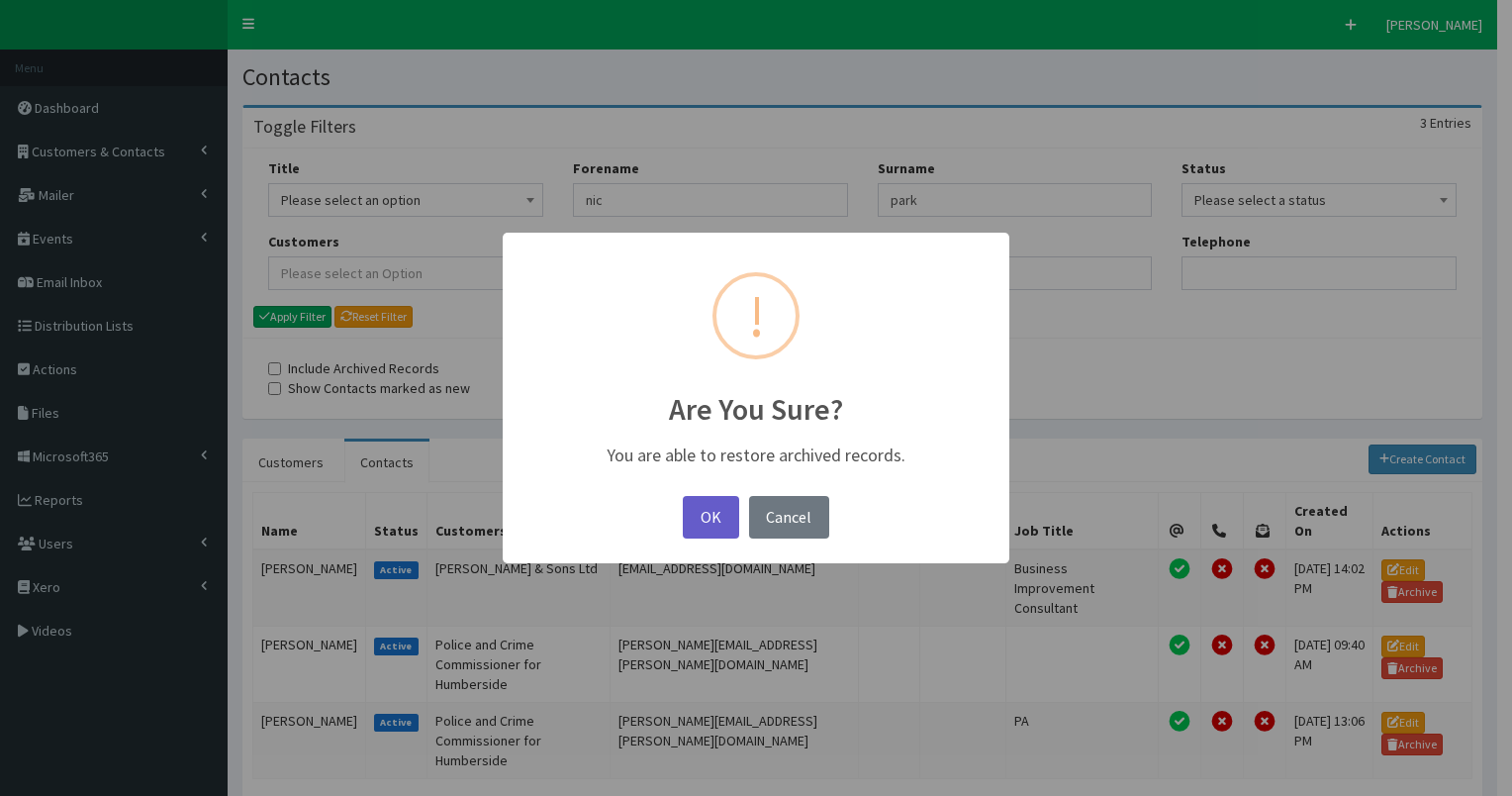 click on "OK" at bounding box center [710, 517] 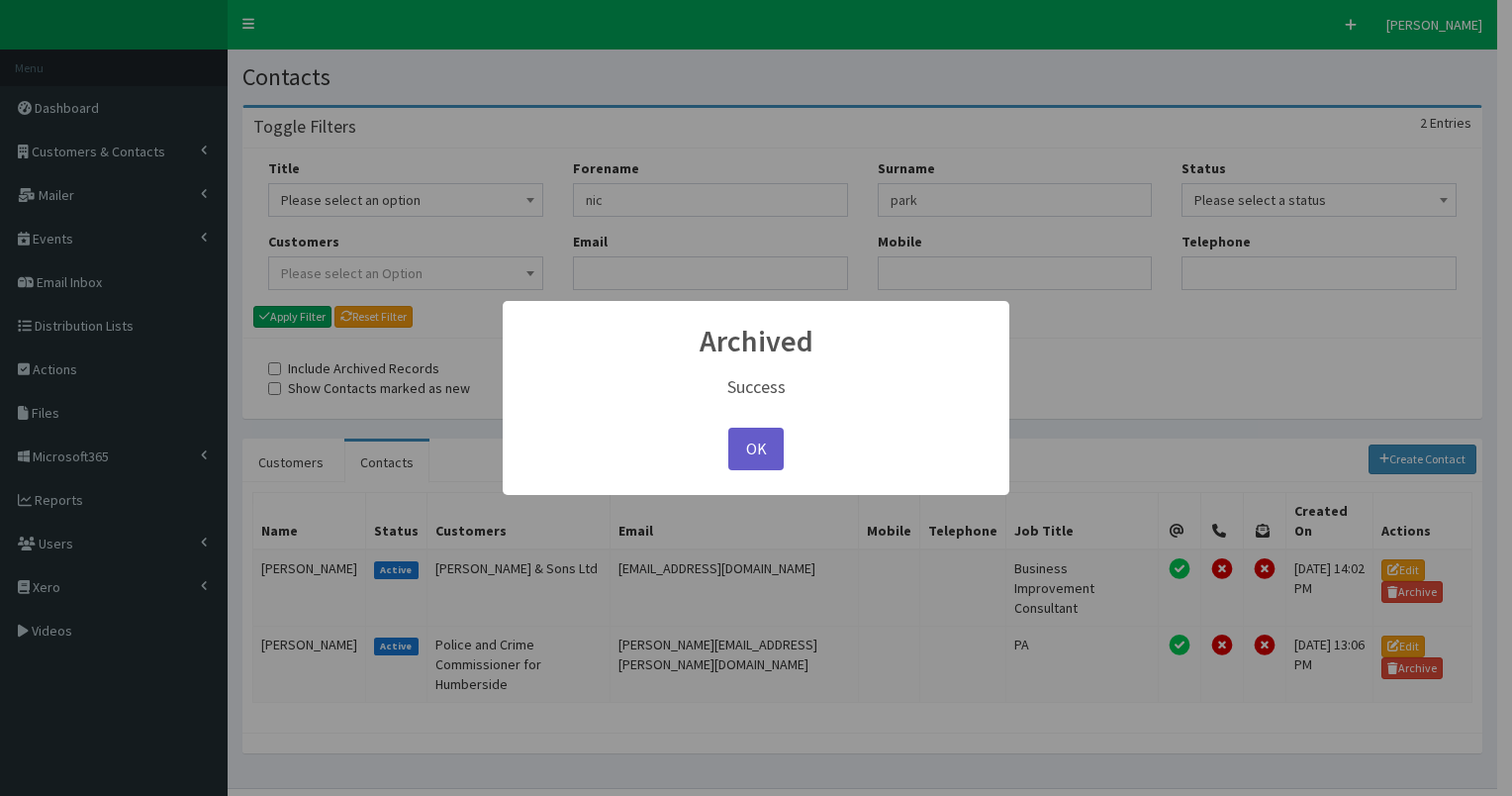 click on "OK" at bounding box center (756, 448) 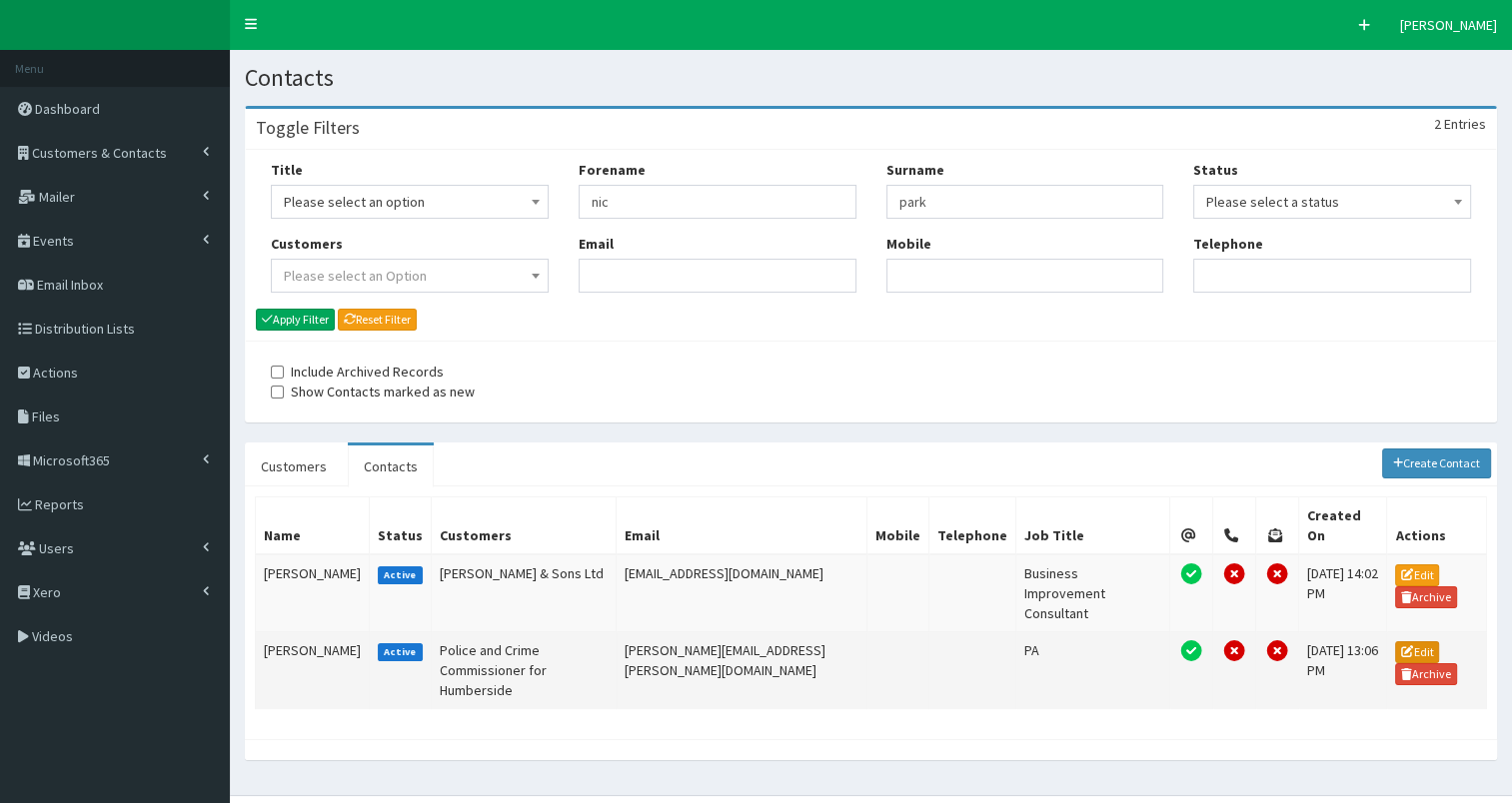click on "Edit" at bounding box center (1417, 652) 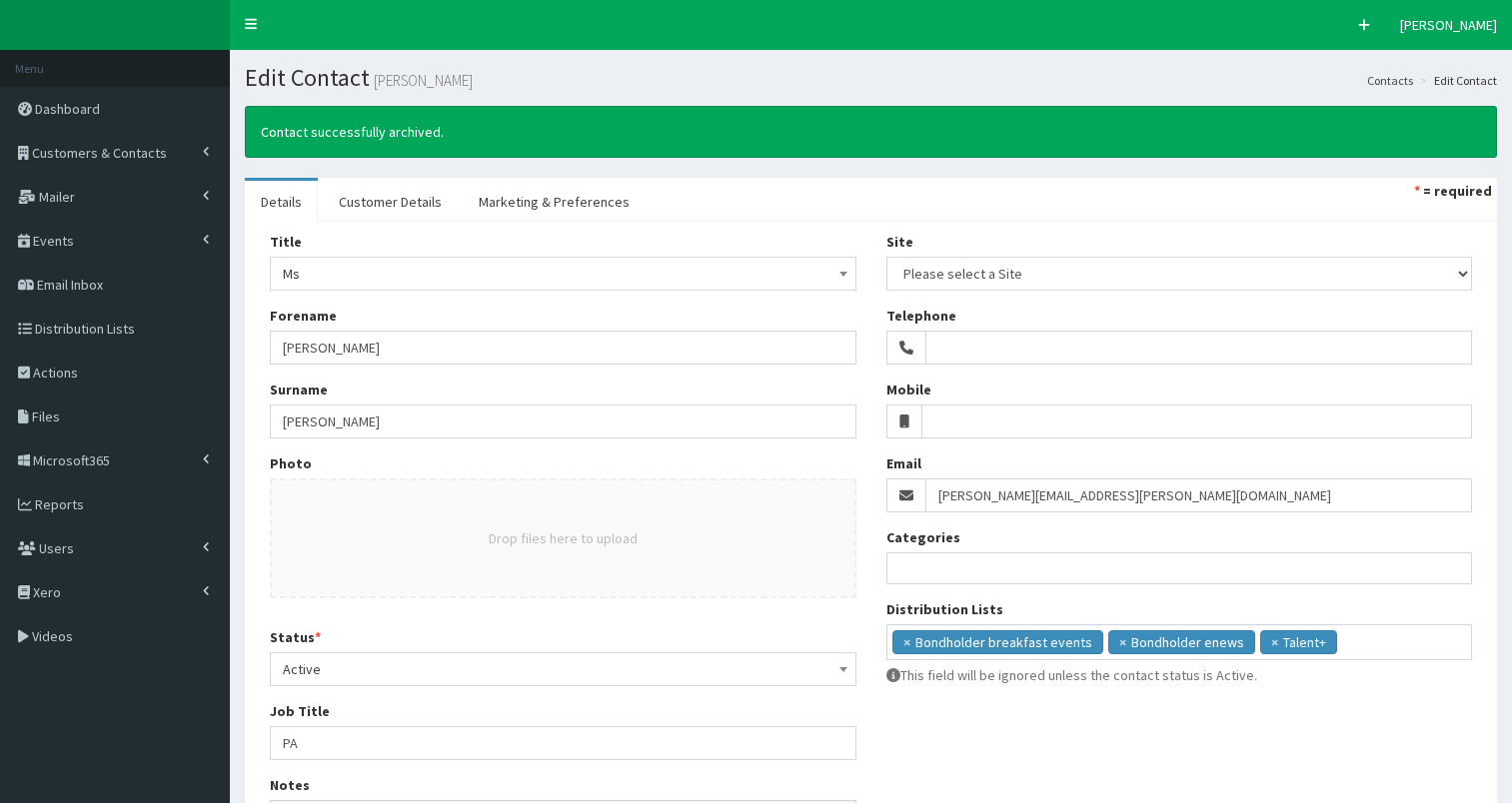select 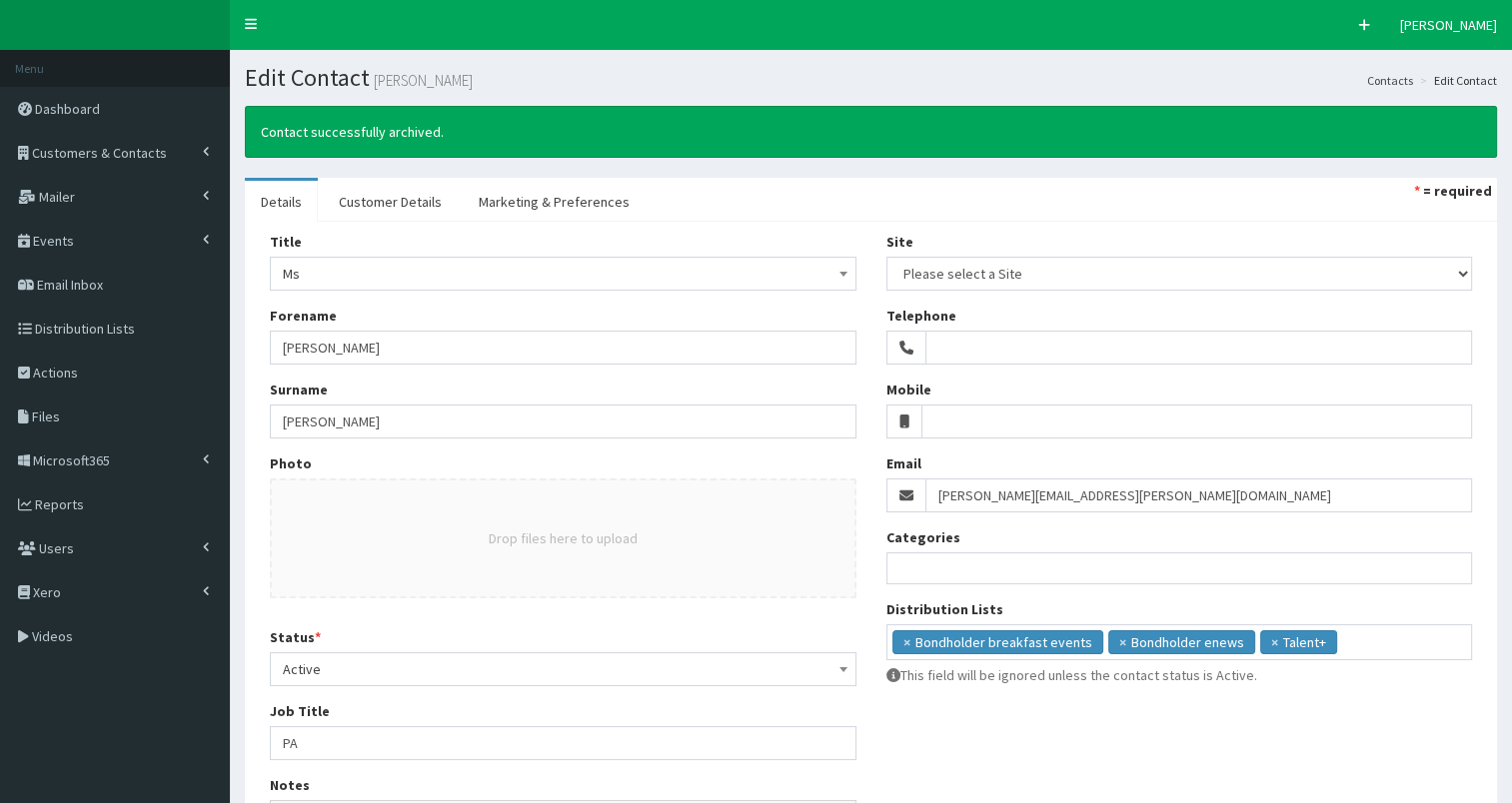scroll, scrollTop: 0, scrollLeft: 0, axis: both 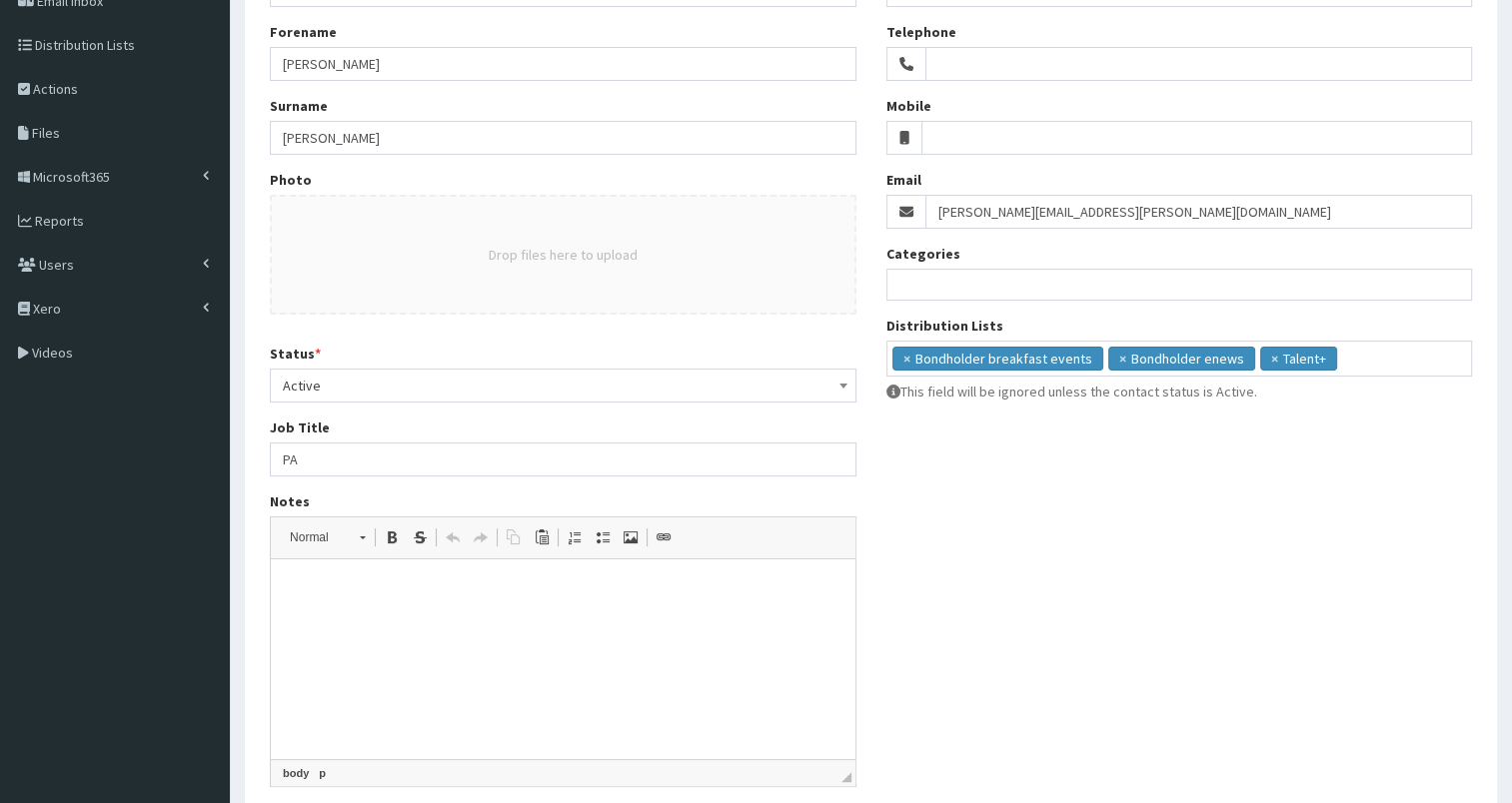 click at bounding box center (563, 589) 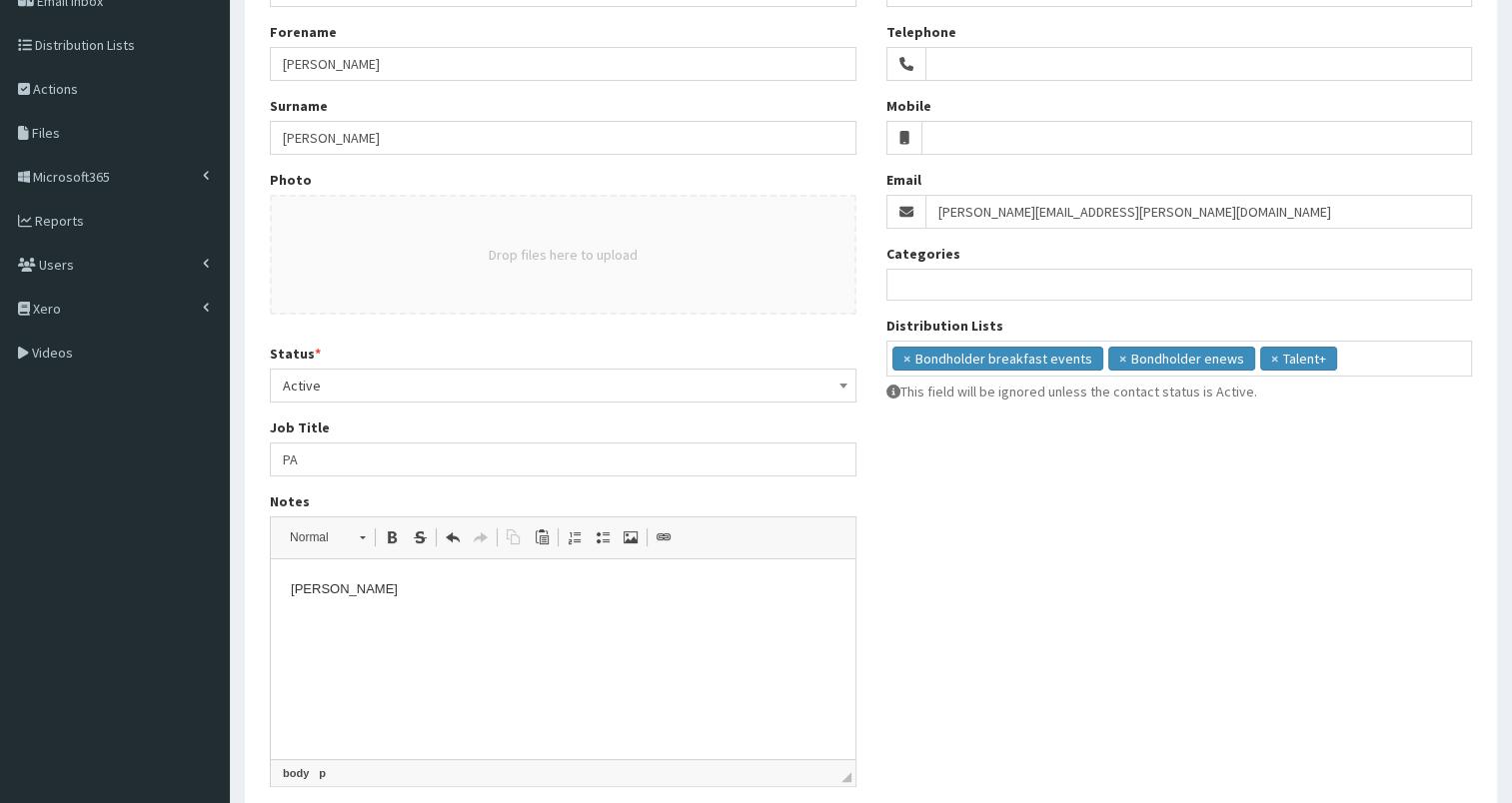 scroll, scrollTop: 430, scrollLeft: 0, axis: vertical 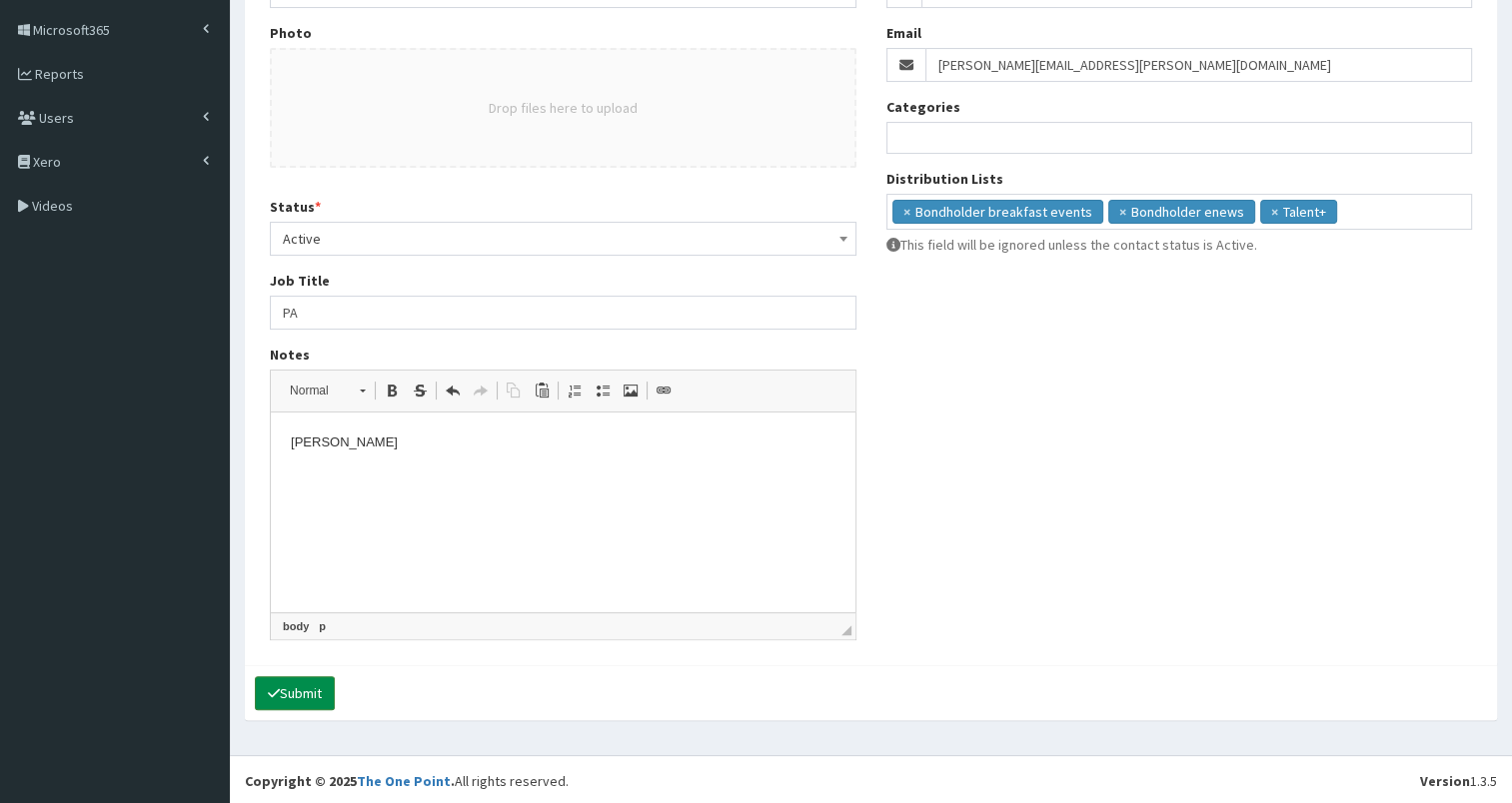 click on "Submit" at bounding box center (295, 693) 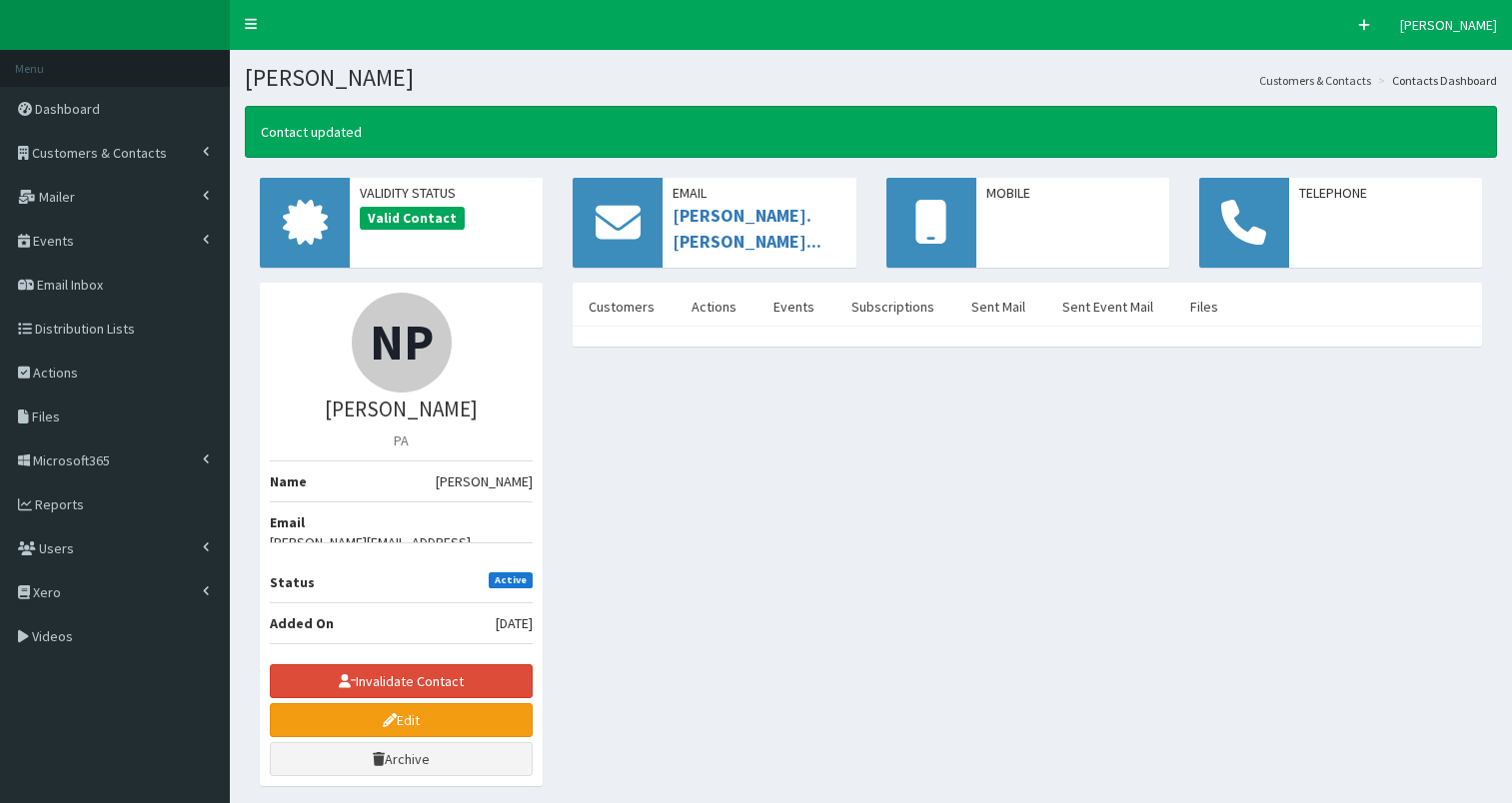 scroll, scrollTop: 0, scrollLeft: 0, axis: both 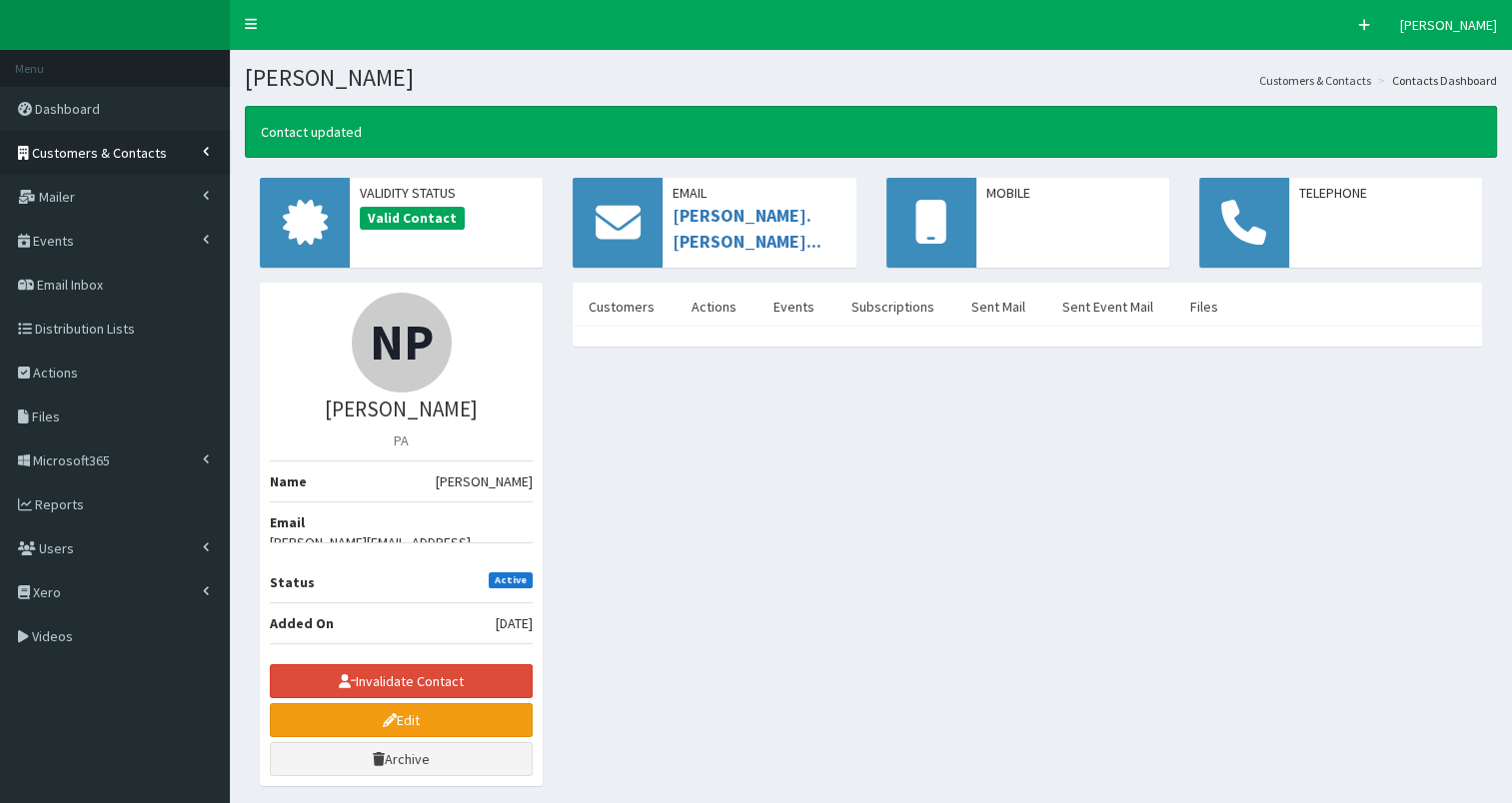 click on "Customers & Contacts" at bounding box center [99, 153] 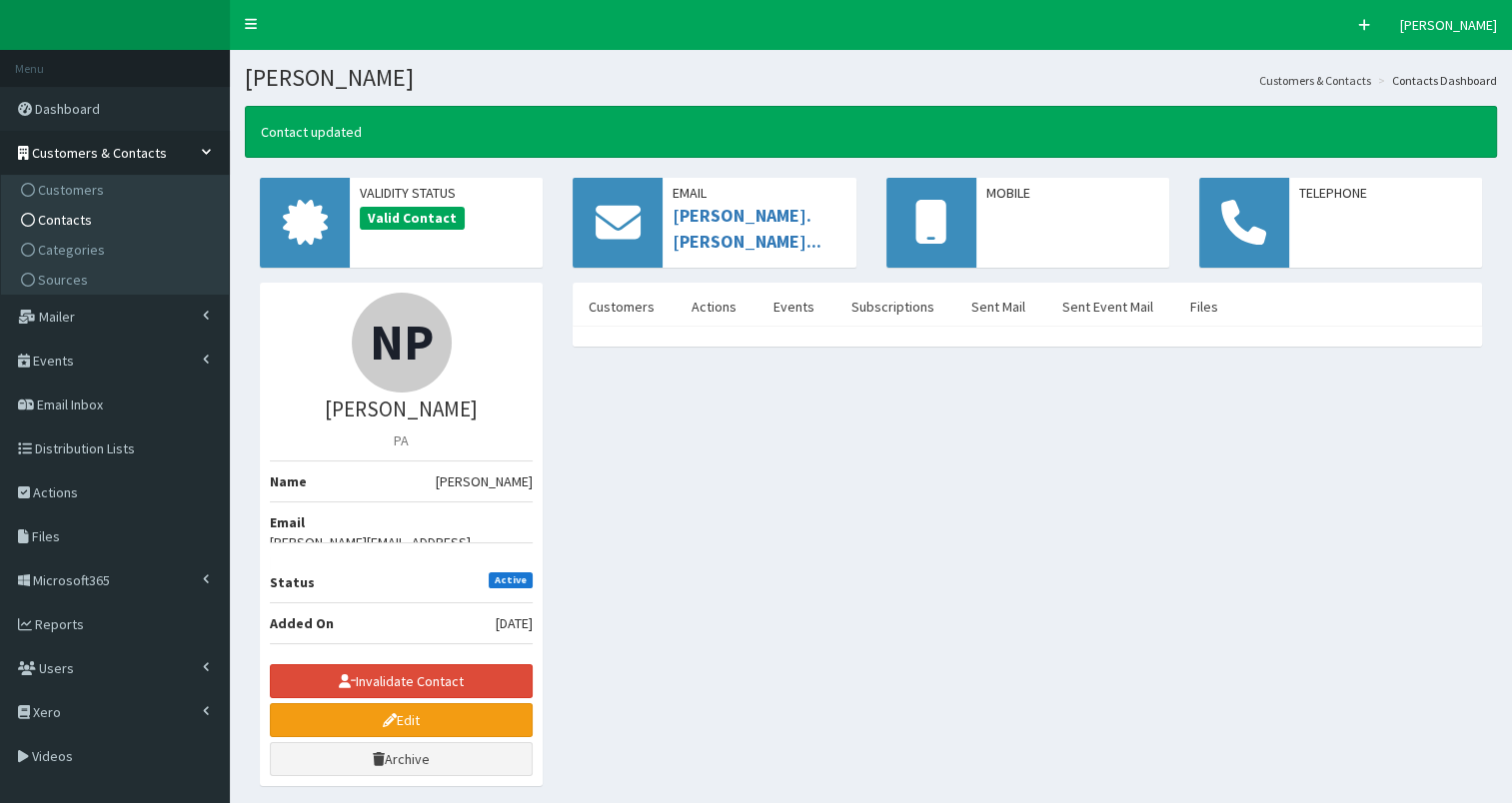 click on "Contacts" at bounding box center [117, 220] 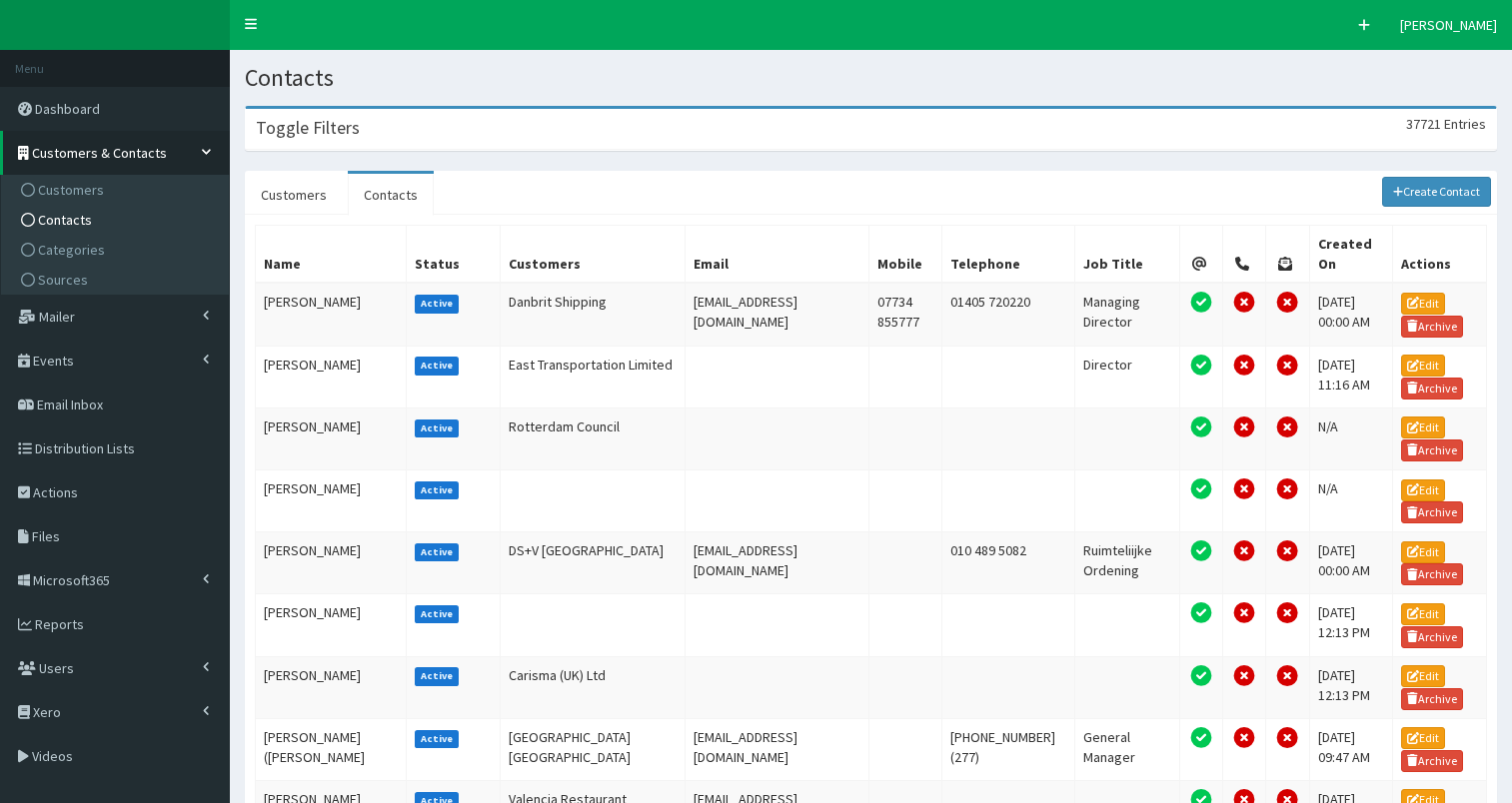 scroll, scrollTop: 0, scrollLeft: 0, axis: both 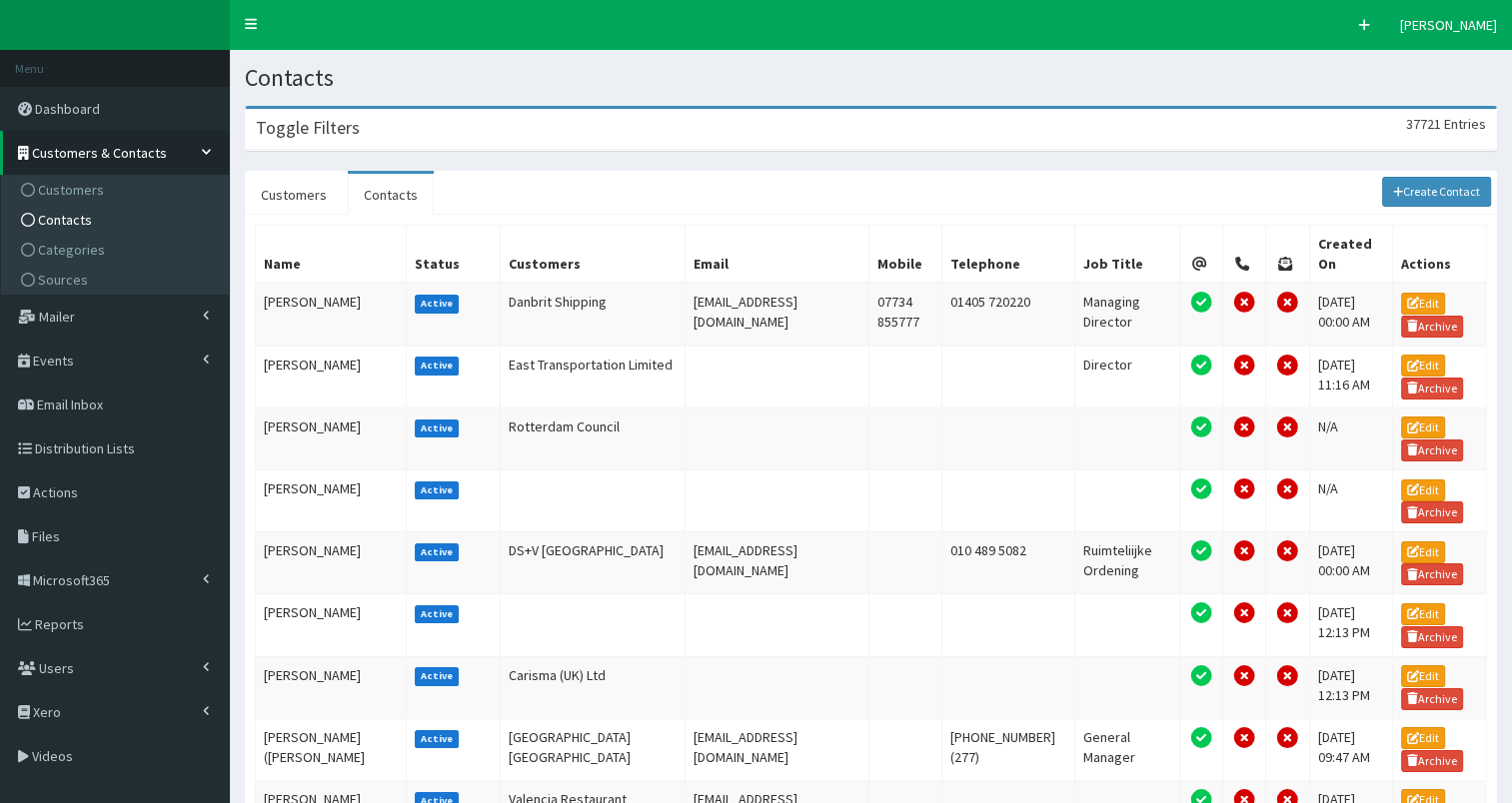 click on "Toggle Filters
37721   Entries" at bounding box center [870, 129] 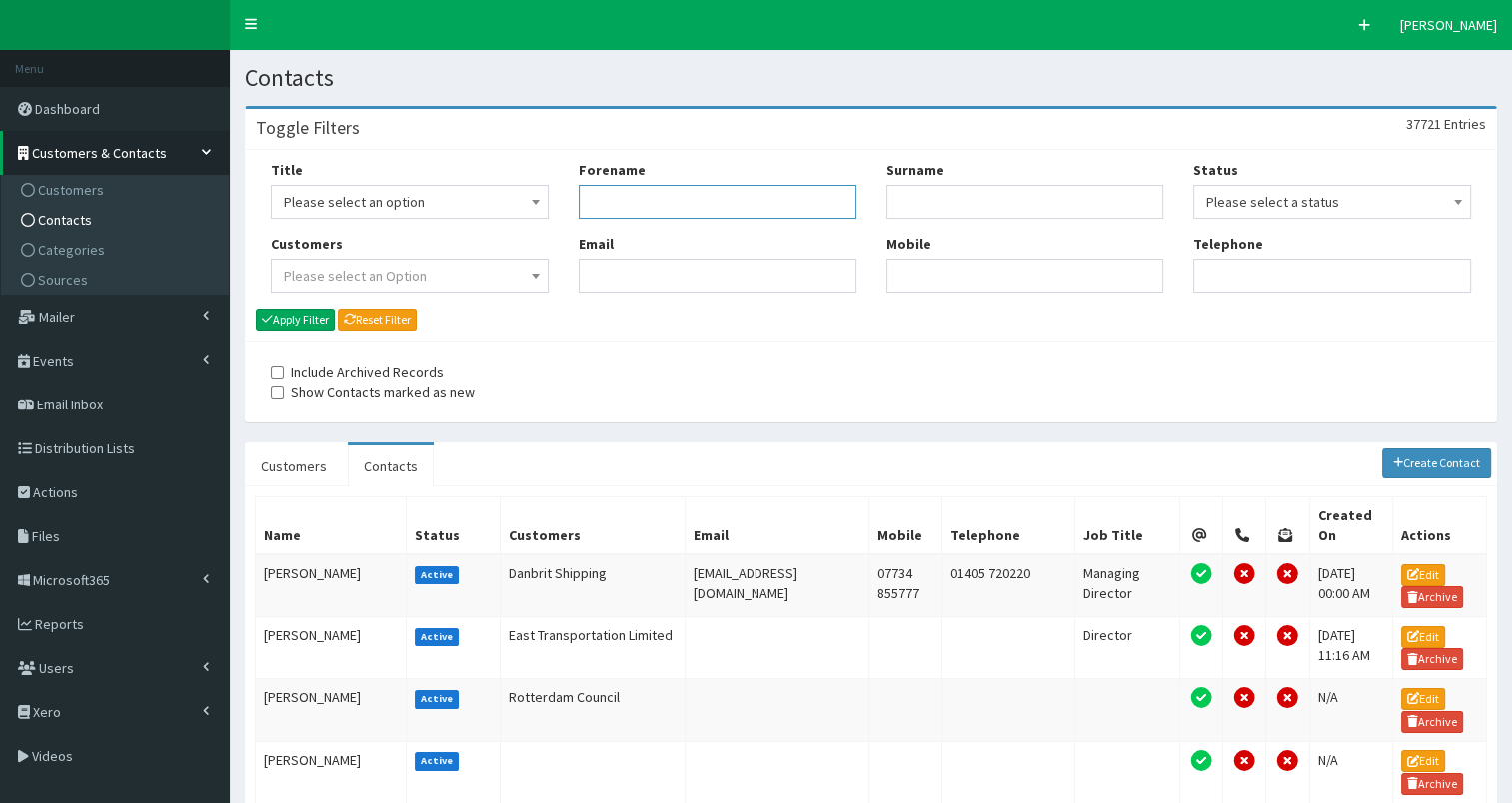 click on "Forename" at bounding box center [718, 202] 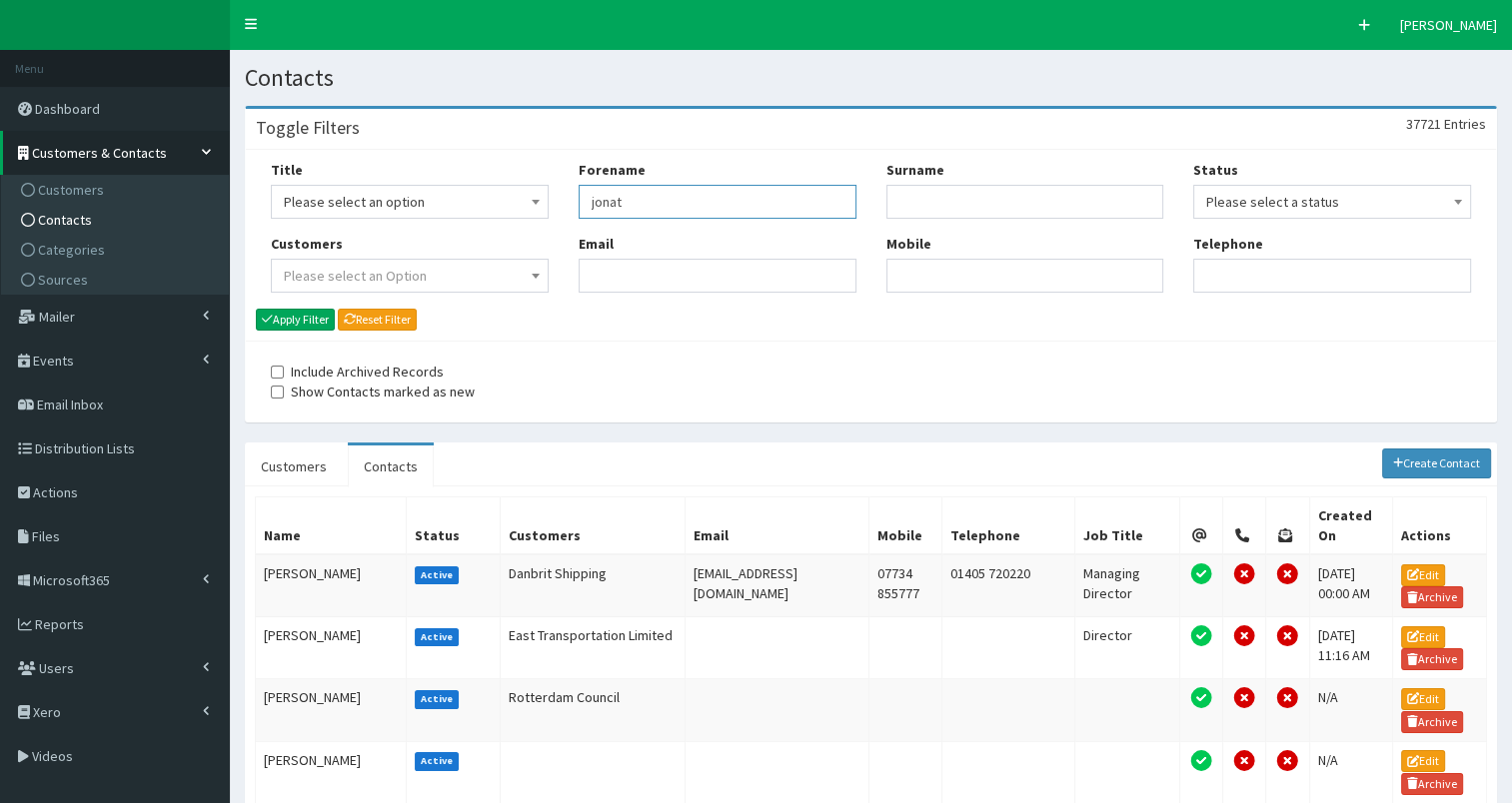type on "jonat" 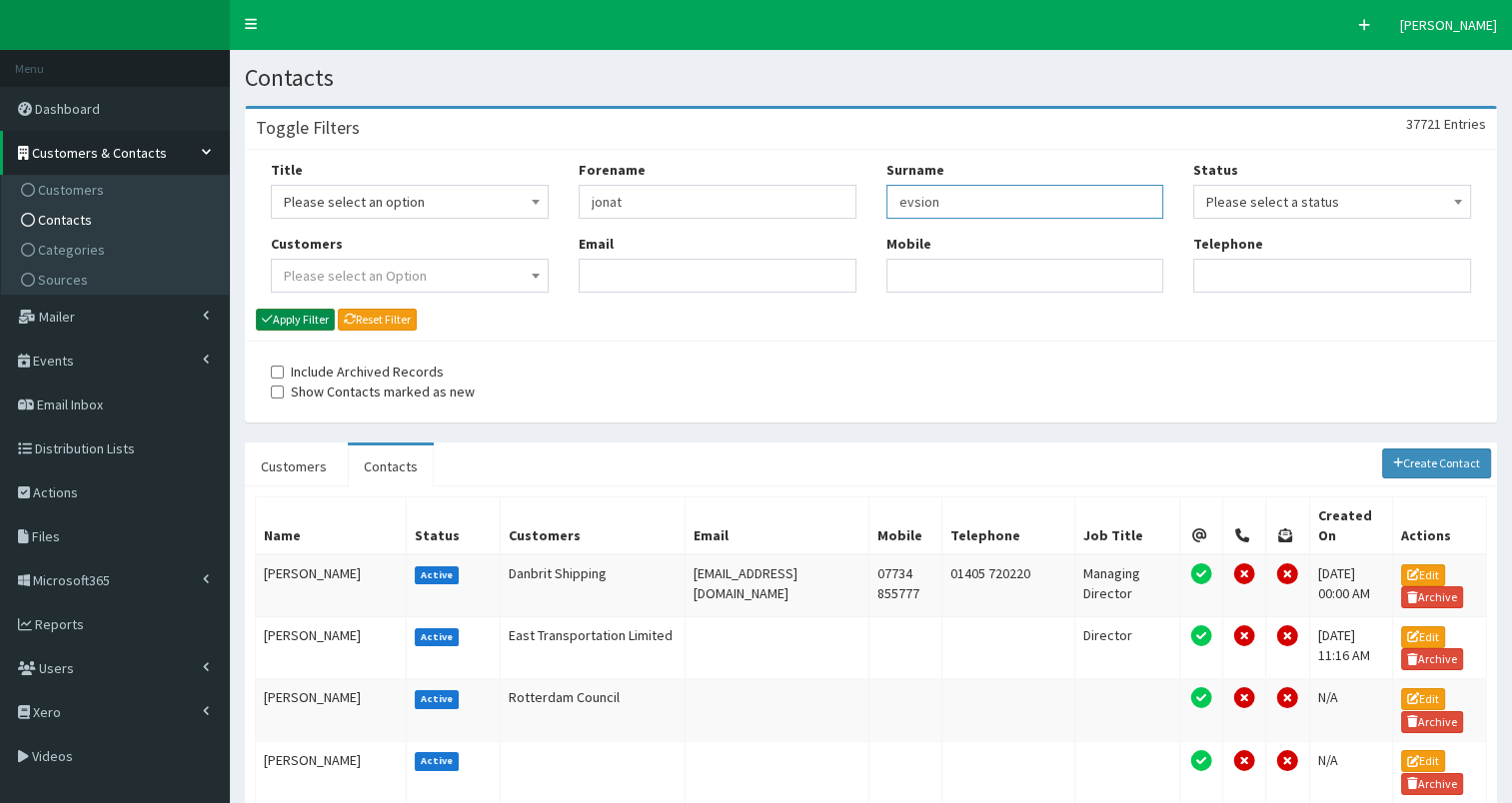 type on "evsion" 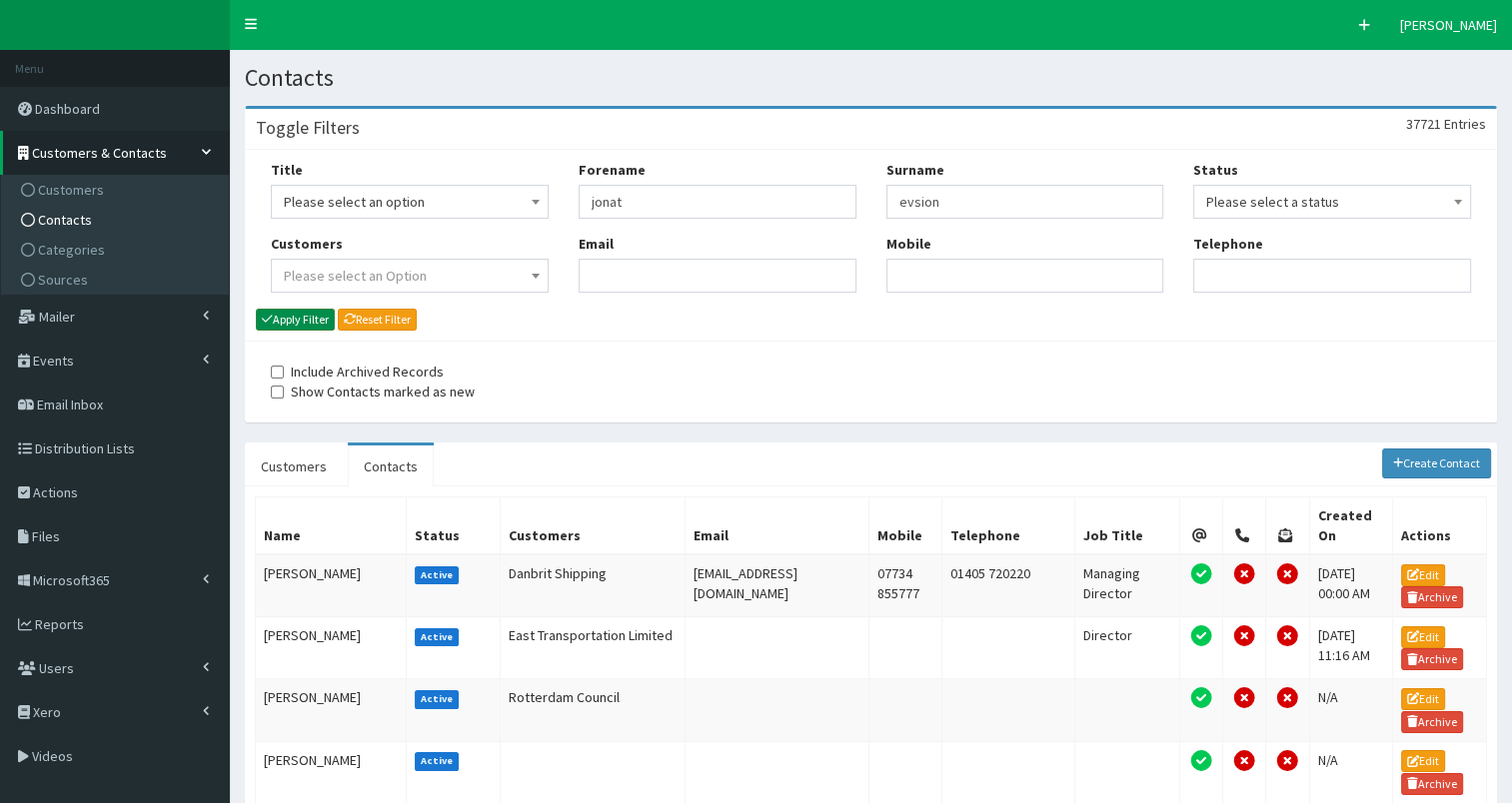 click on "Apply Filter" at bounding box center (295, 320) 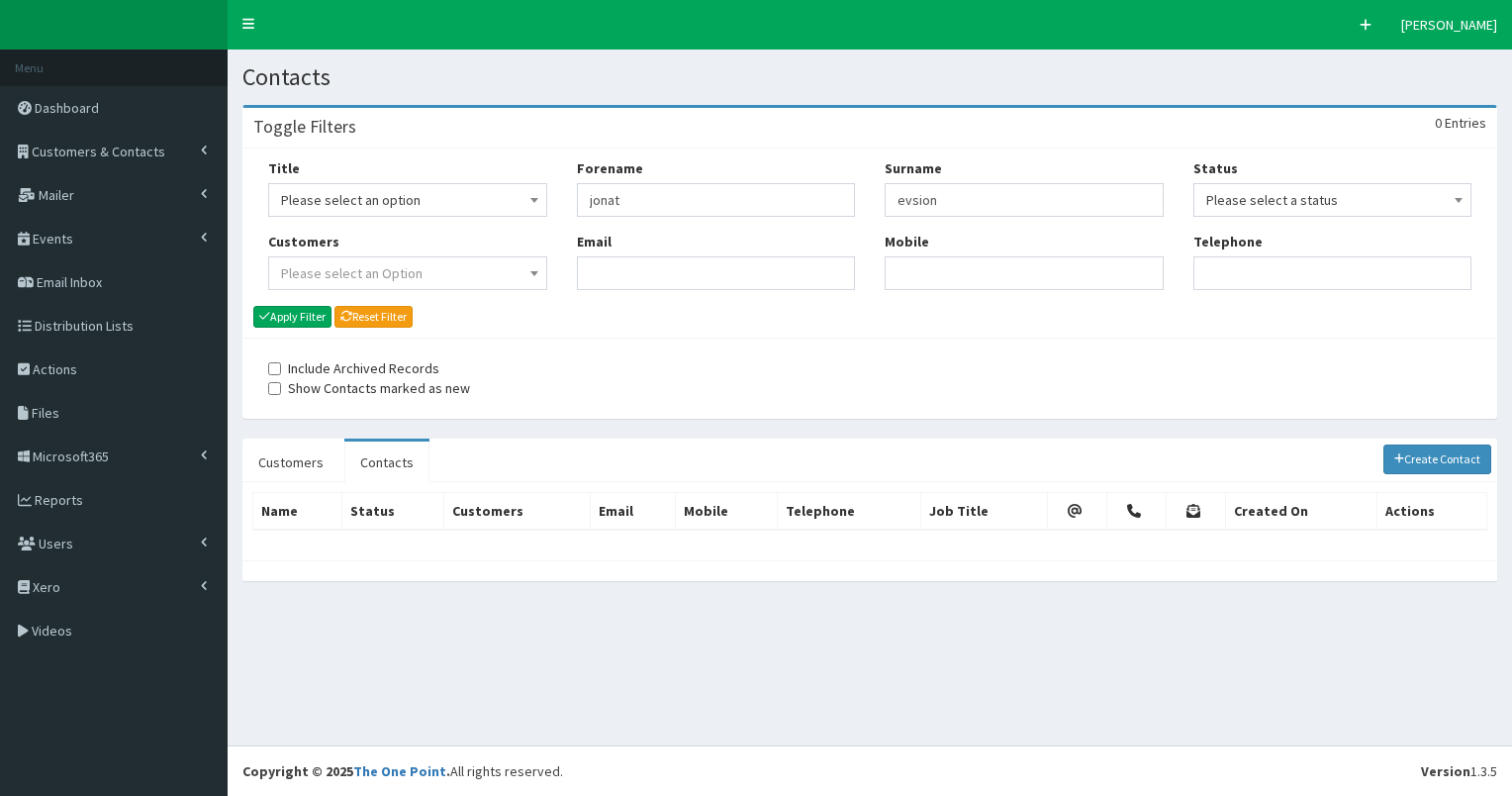 scroll, scrollTop: 0, scrollLeft: 0, axis: both 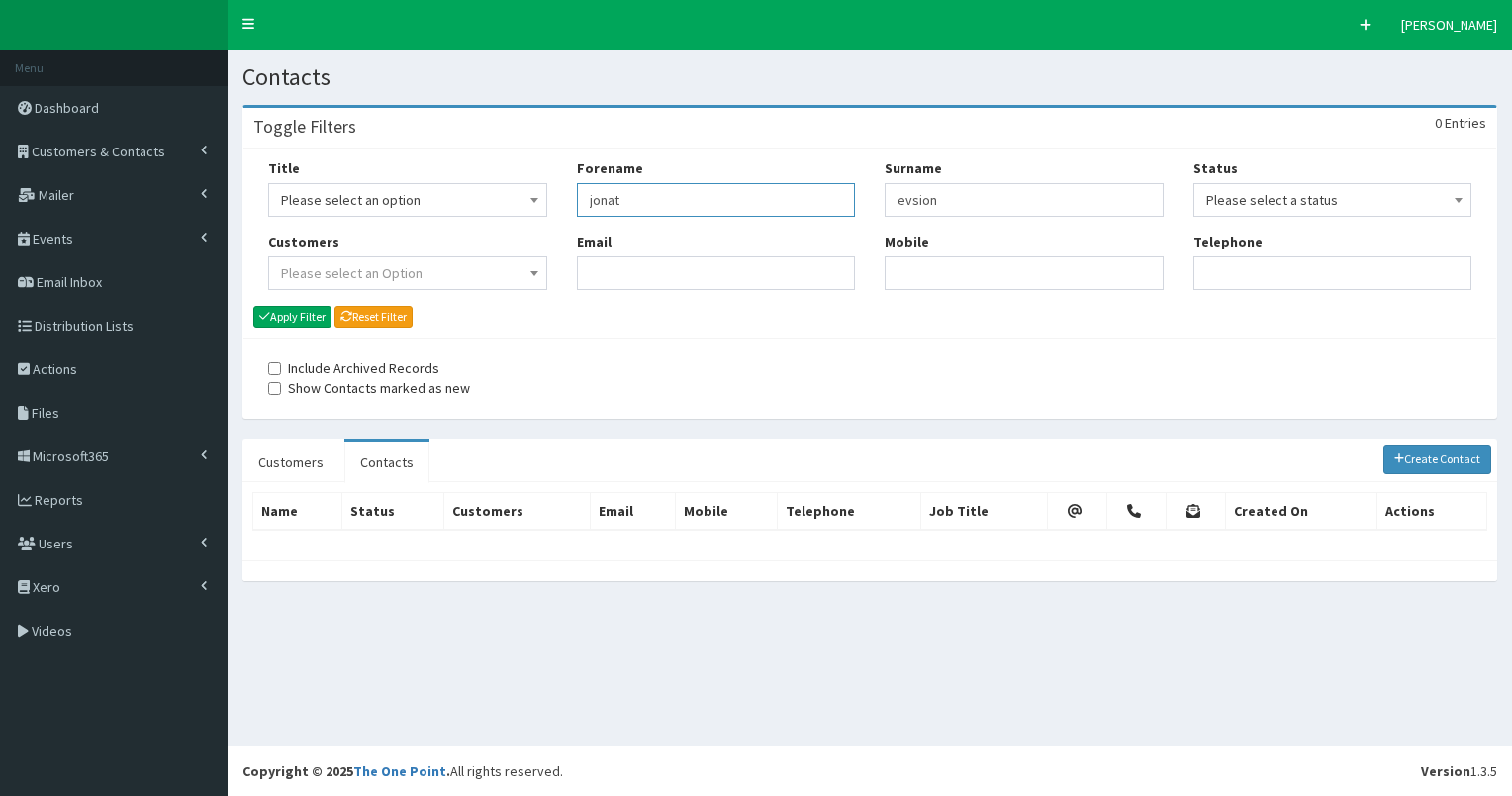 click on "jonat" at bounding box center [716, 200] 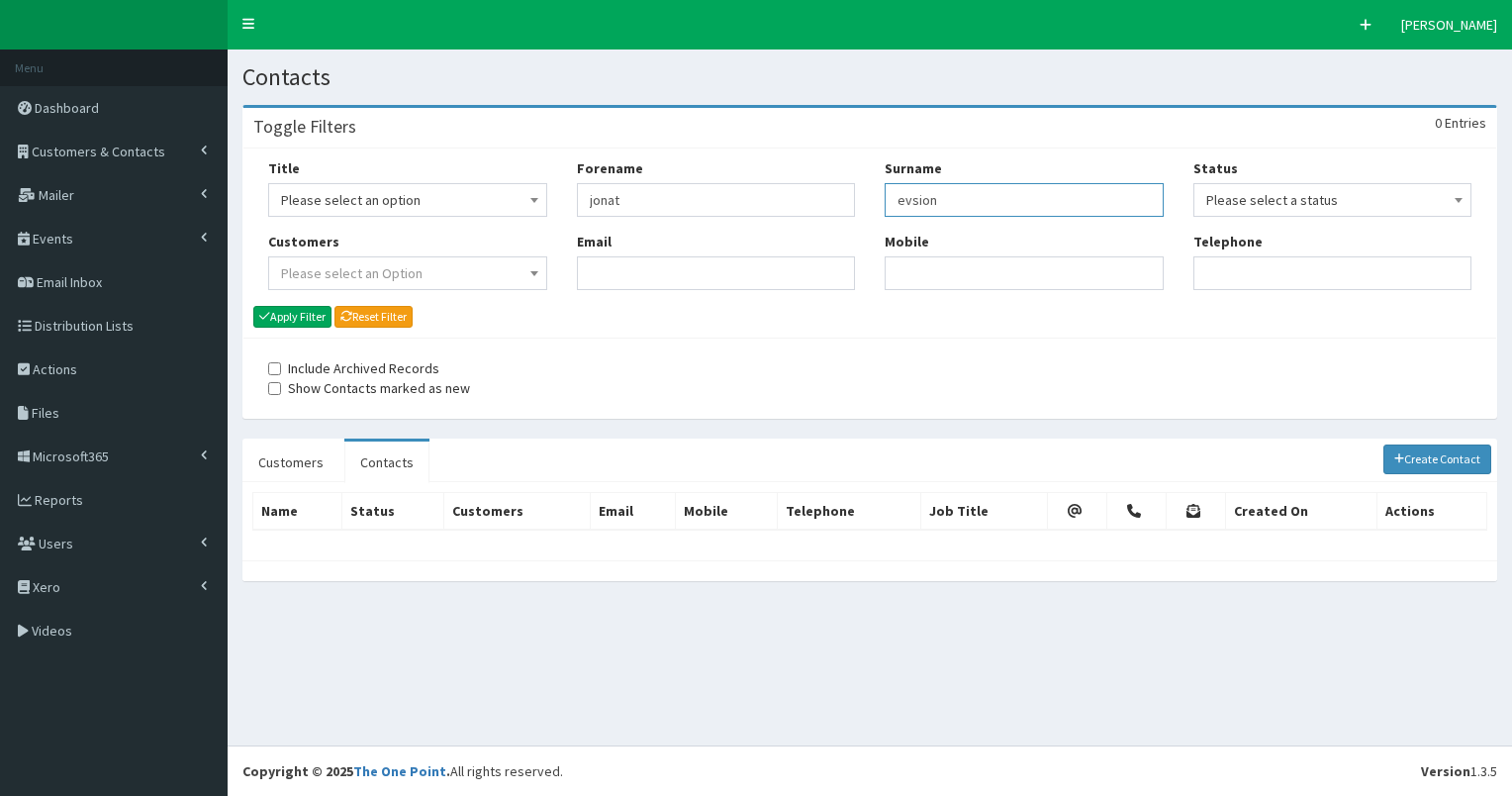 click on "evsion" at bounding box center (1024, 200) 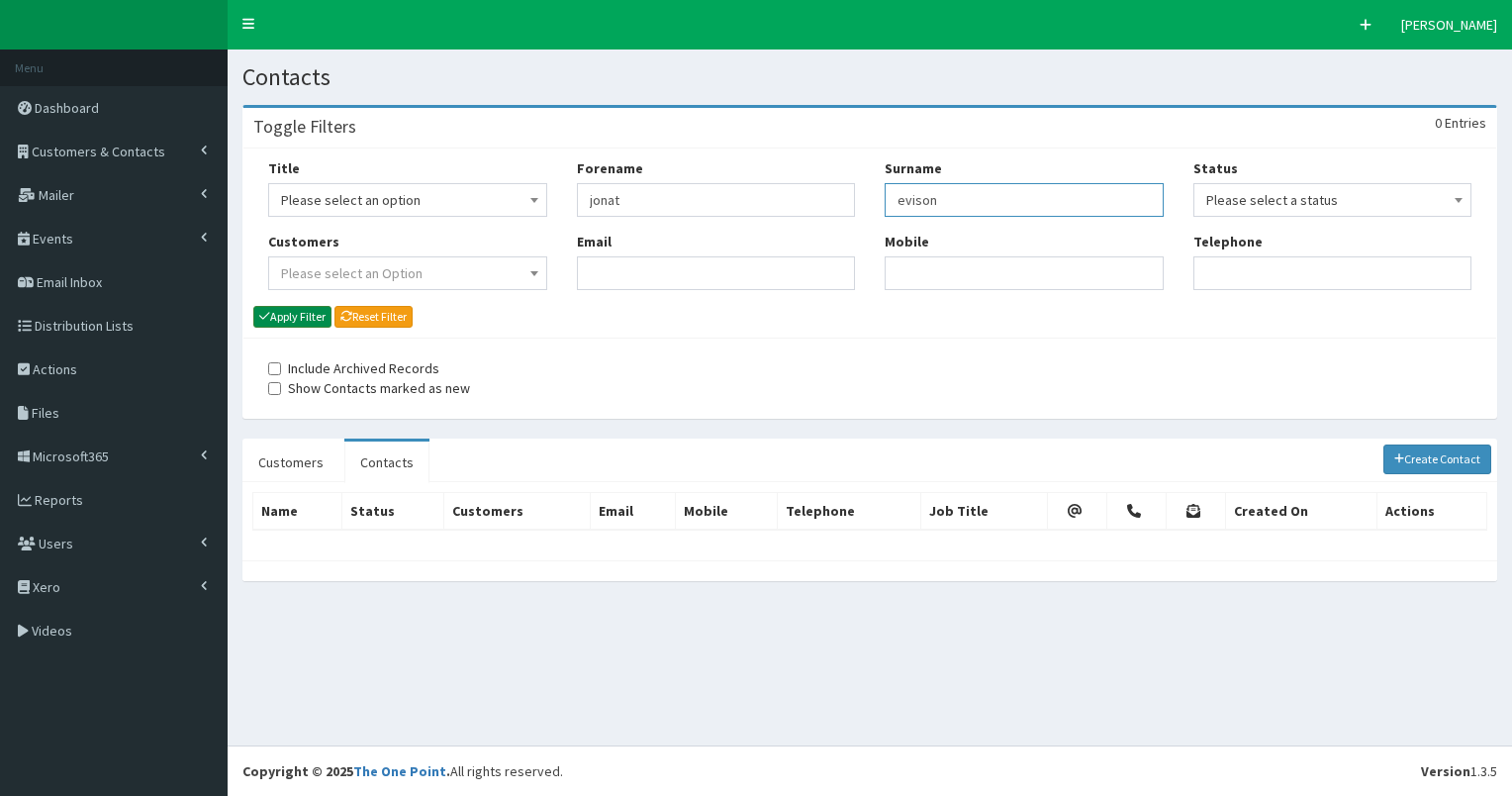 type on "evison" 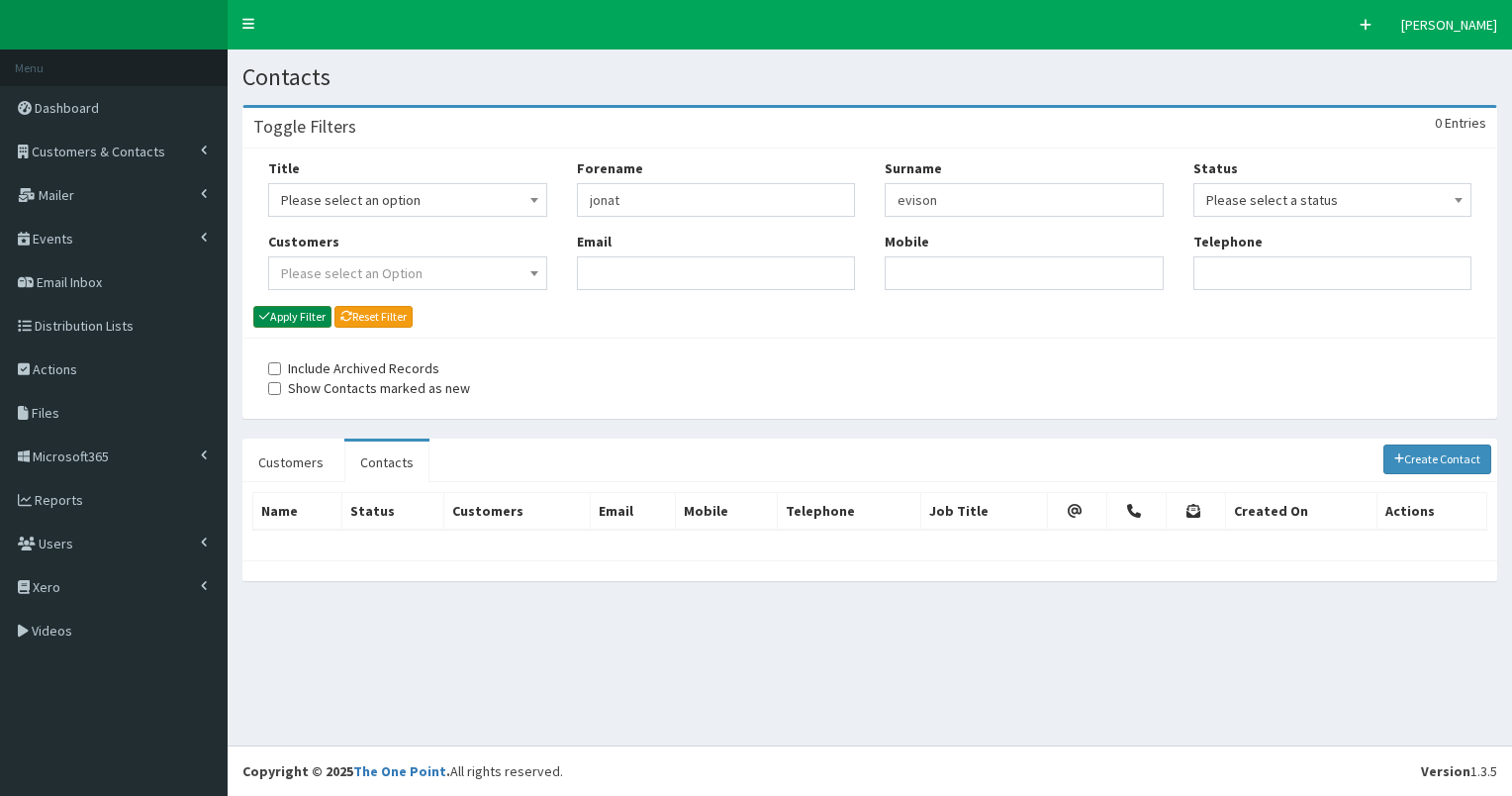 click on "Apply Filter" at bounding box center (292, 317) 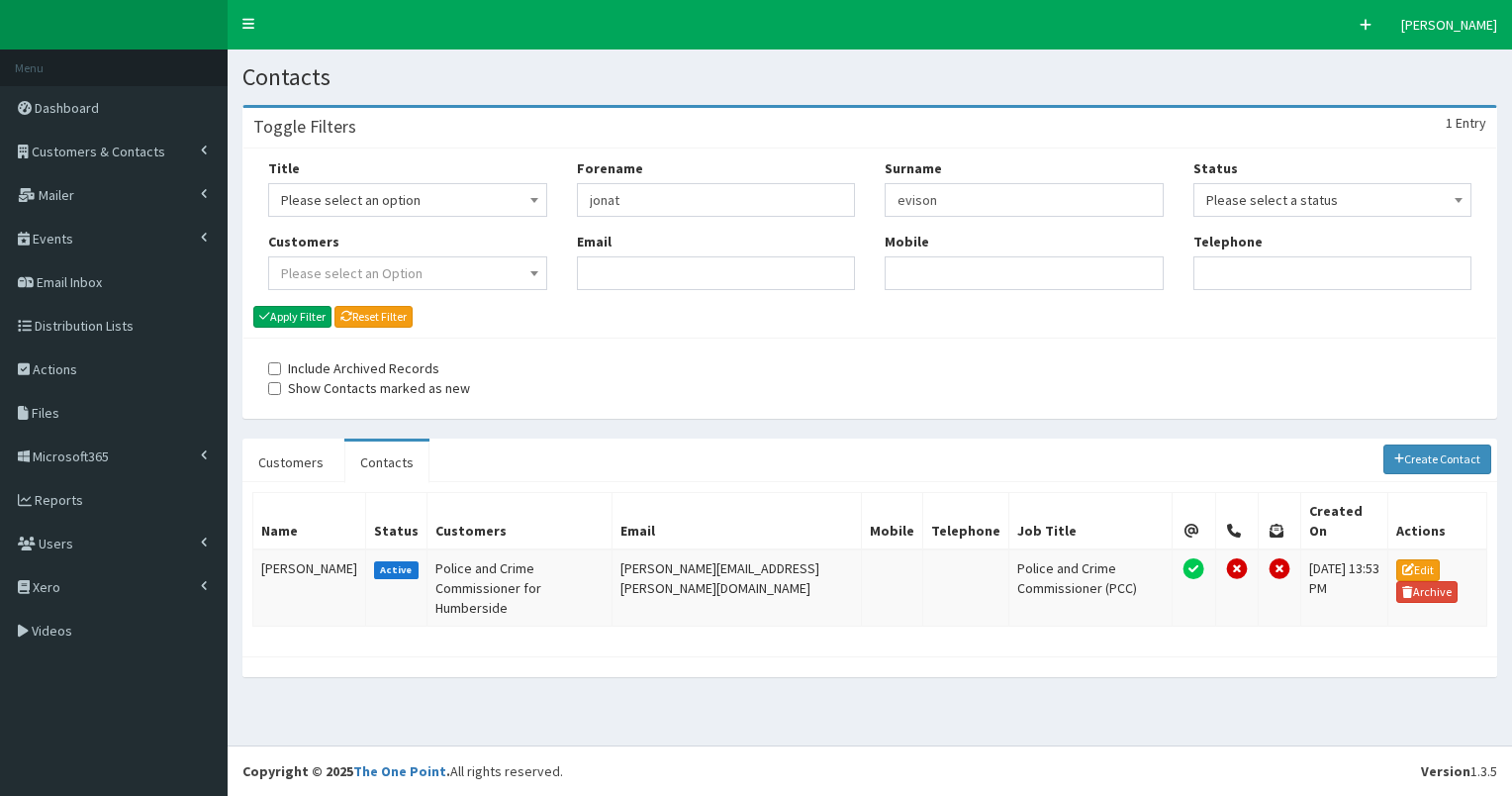 scroll, scrollTop: 0, scrollLeft: 0, axis: both 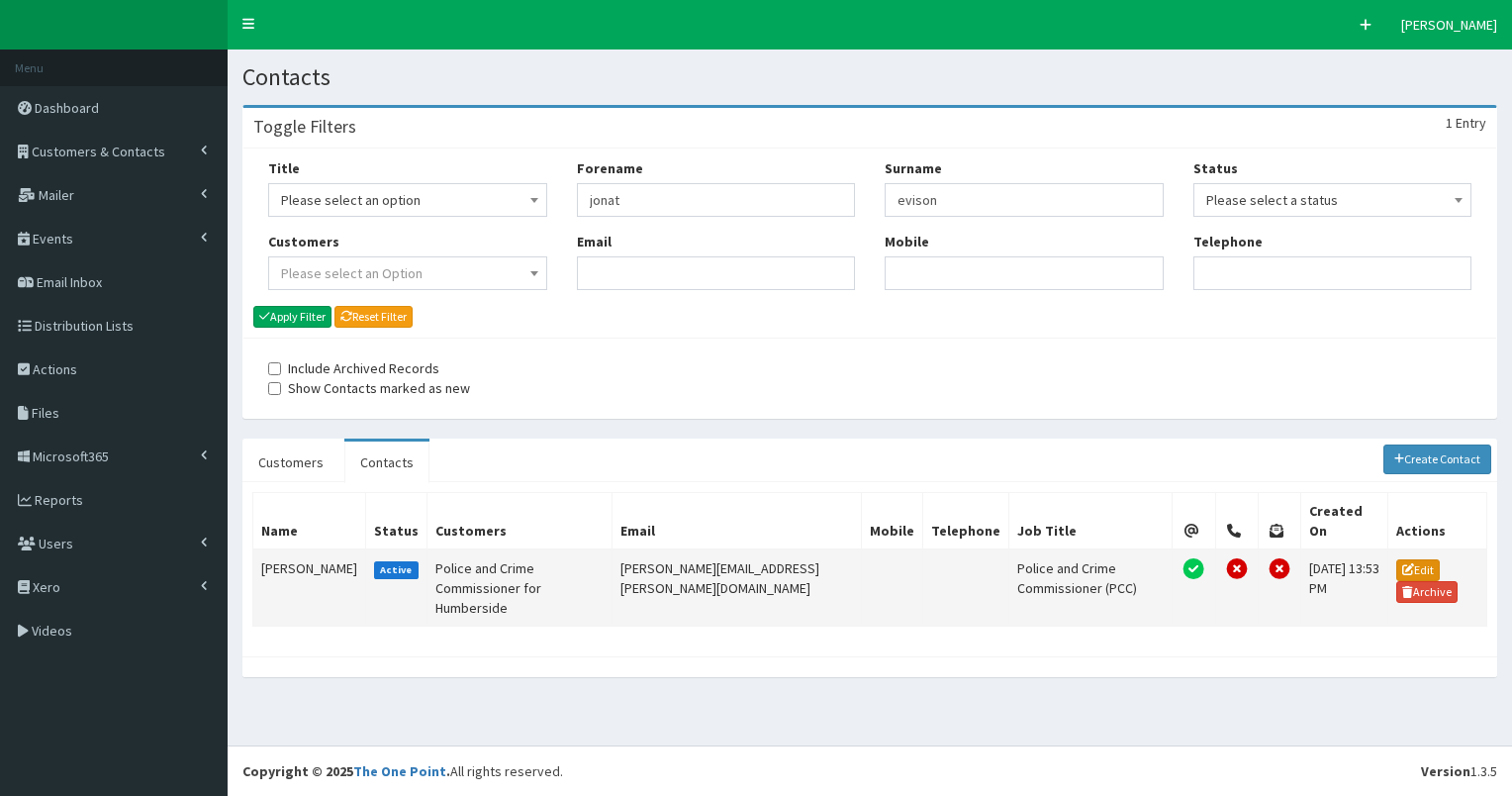 click on "Edit" at bounding box center [1418, 570] 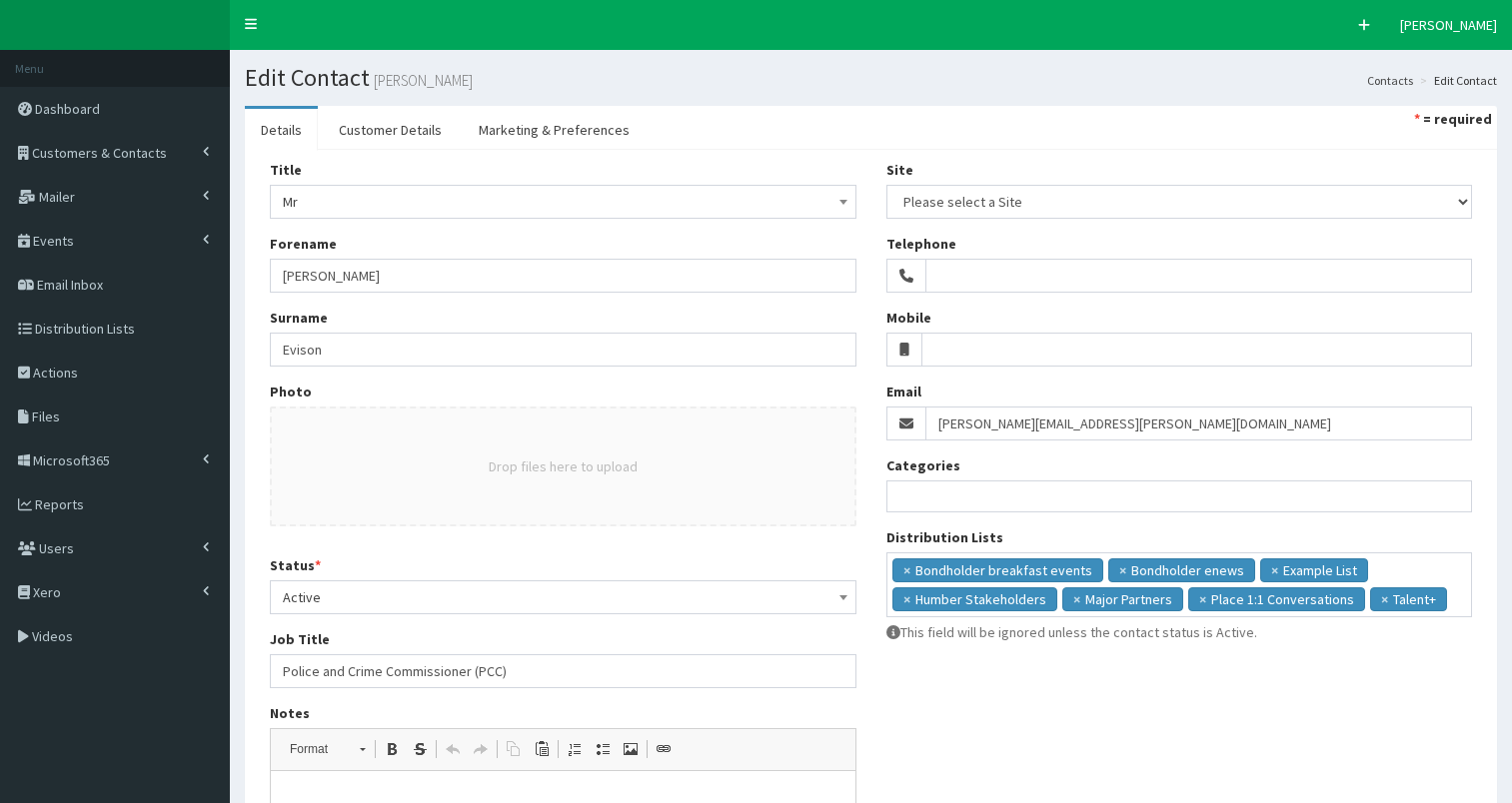 select 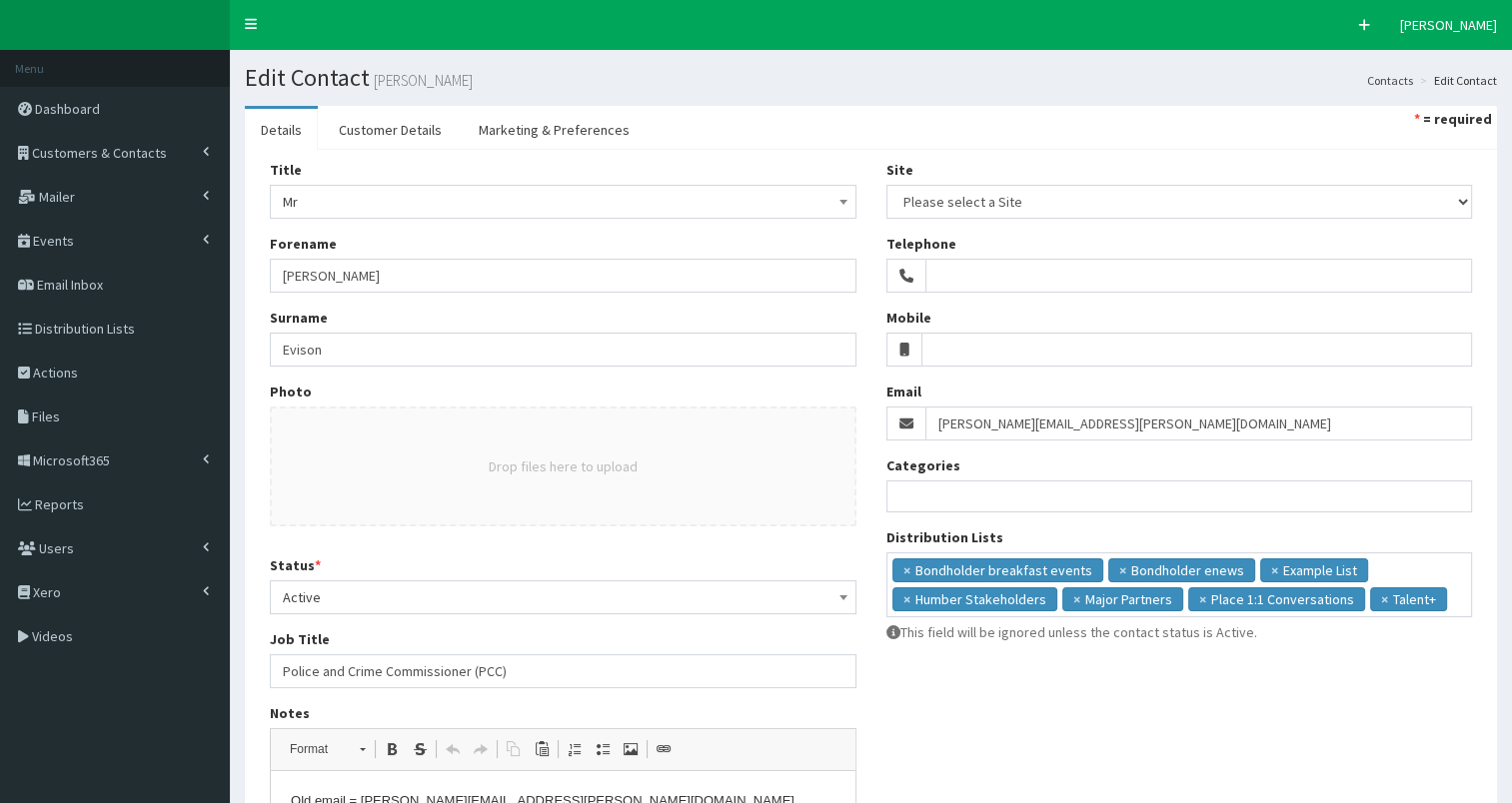 scroll, scrollTop: 0, scrollLeft: 0, axis: both 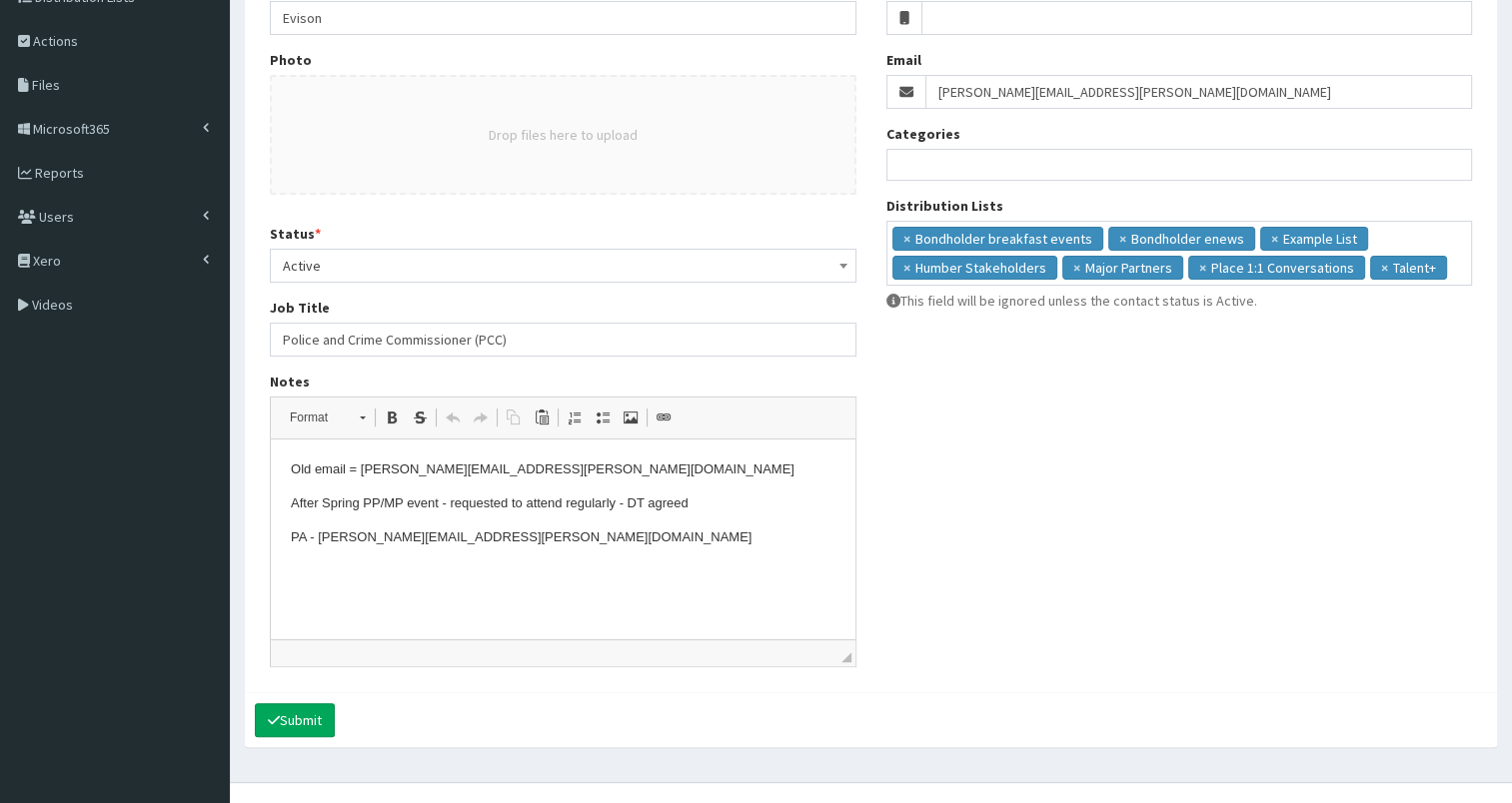 click on "PA - [PERSON_NAME][EMAIL_ADDRESS][PERSON_NAME][DOMAIN_NAME]" at bounding box center (563, 537) 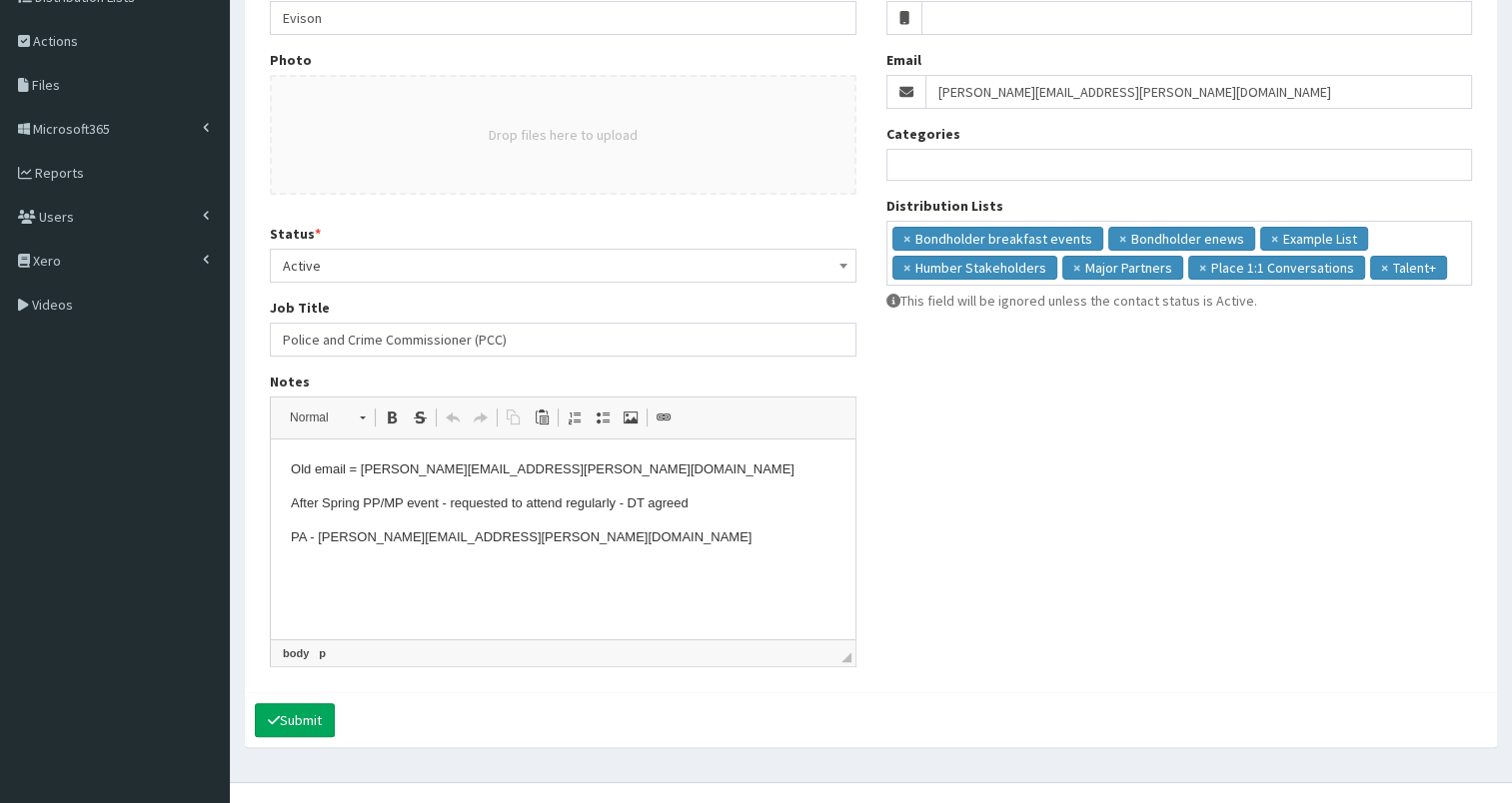 type 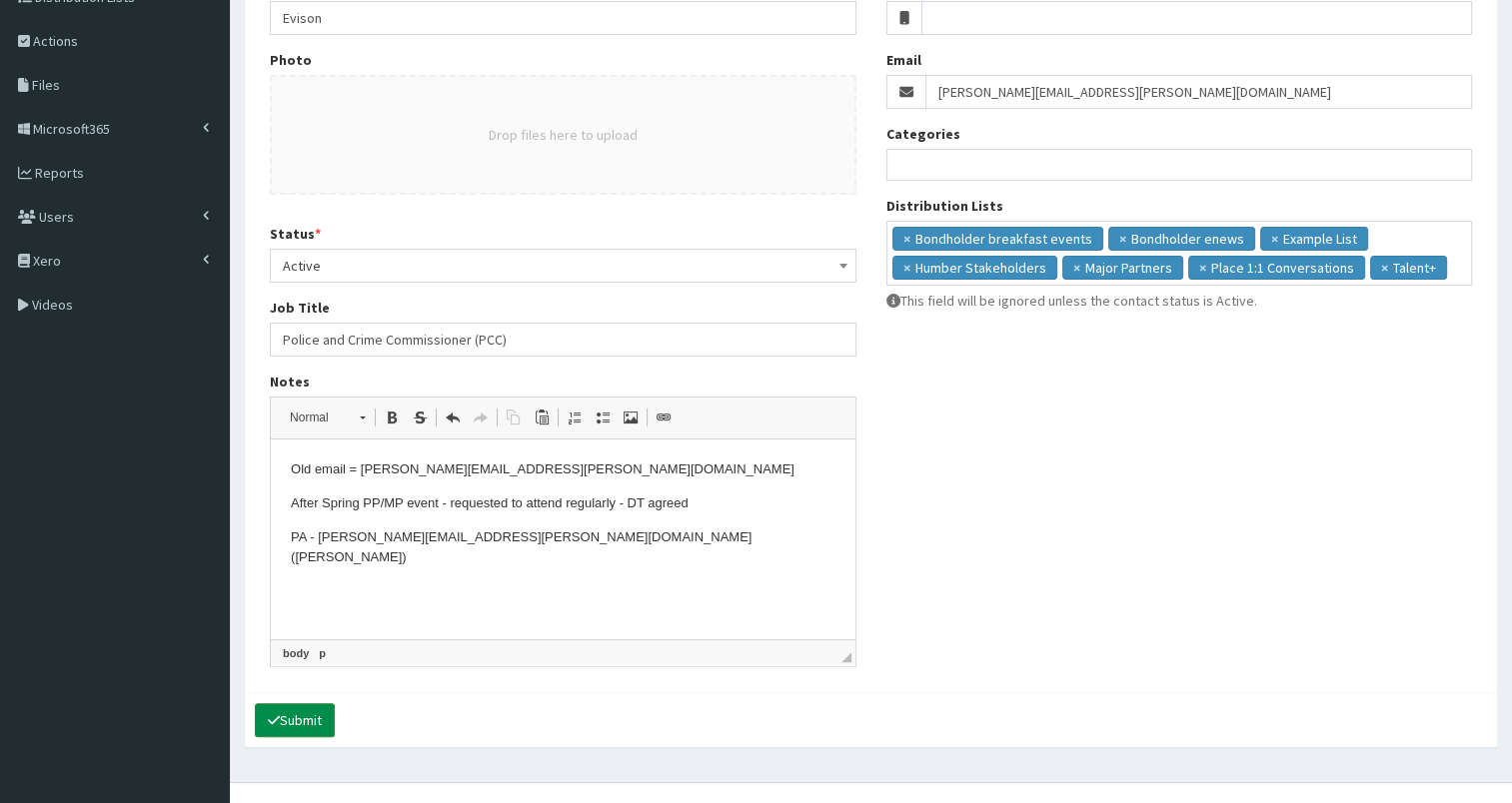 click on "Submit" at bounding box center [295, 720] 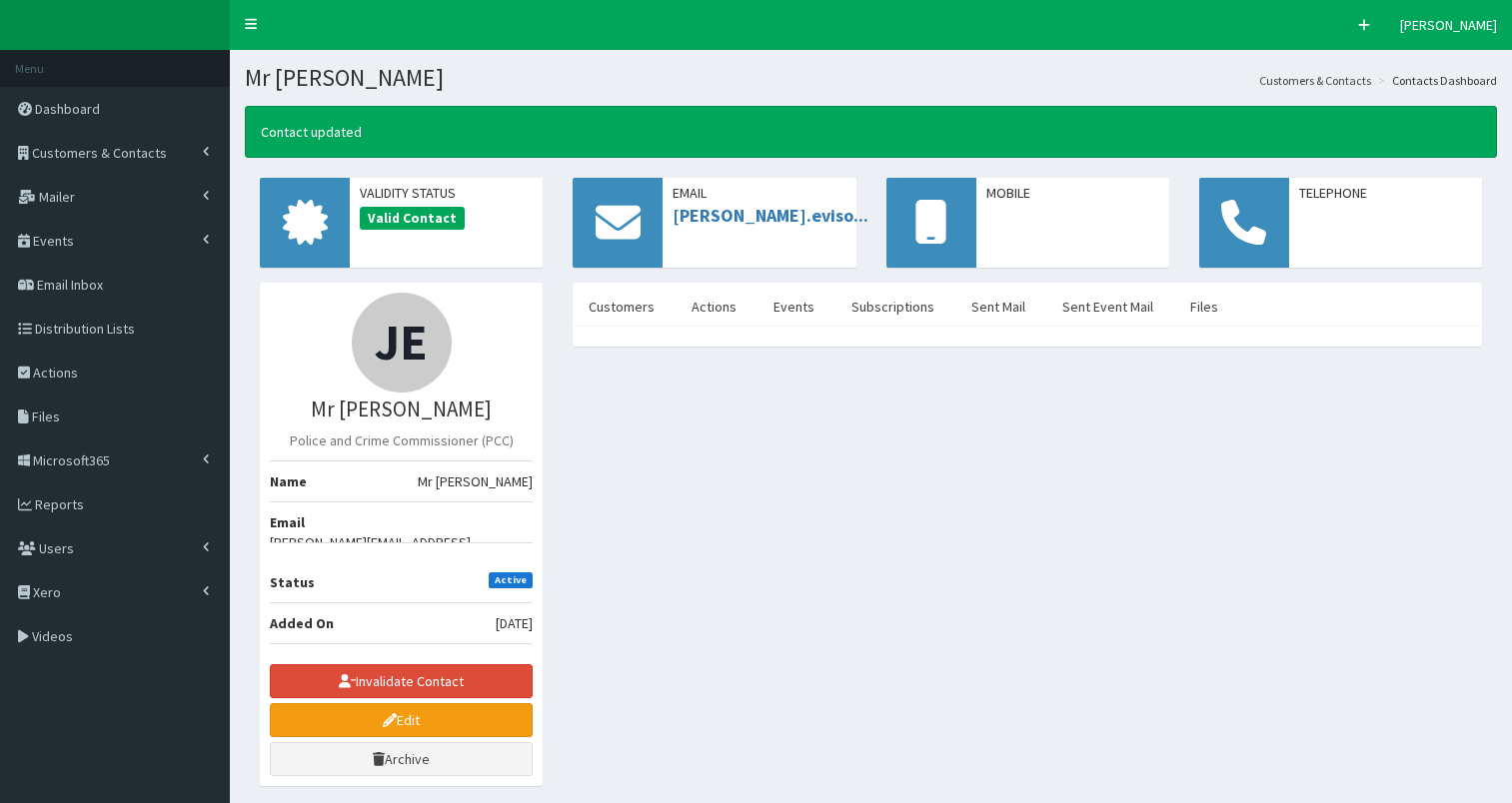 scroll, scrollTop: 0, scrollLeft: 0, axis: both 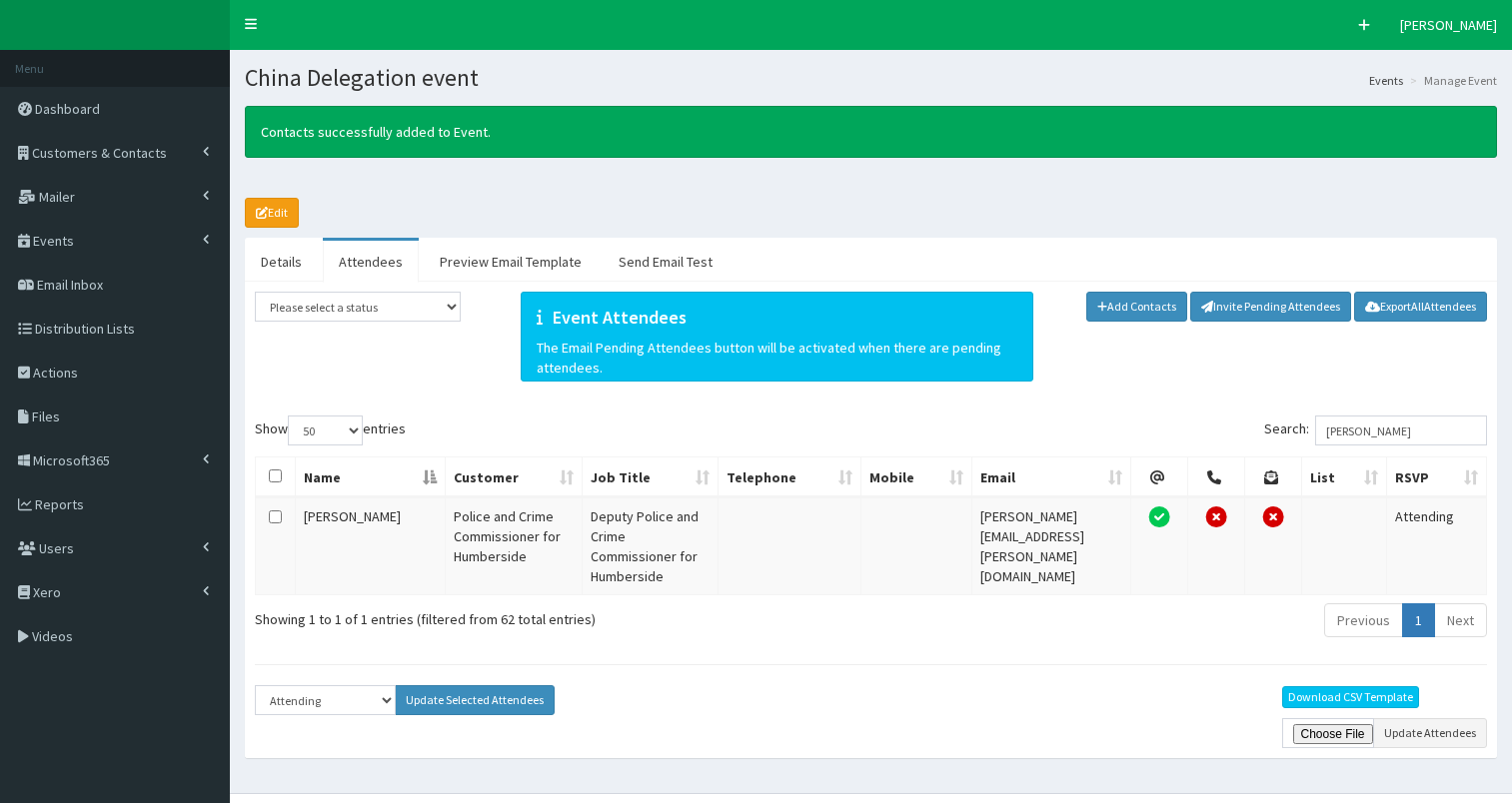 select on "50" 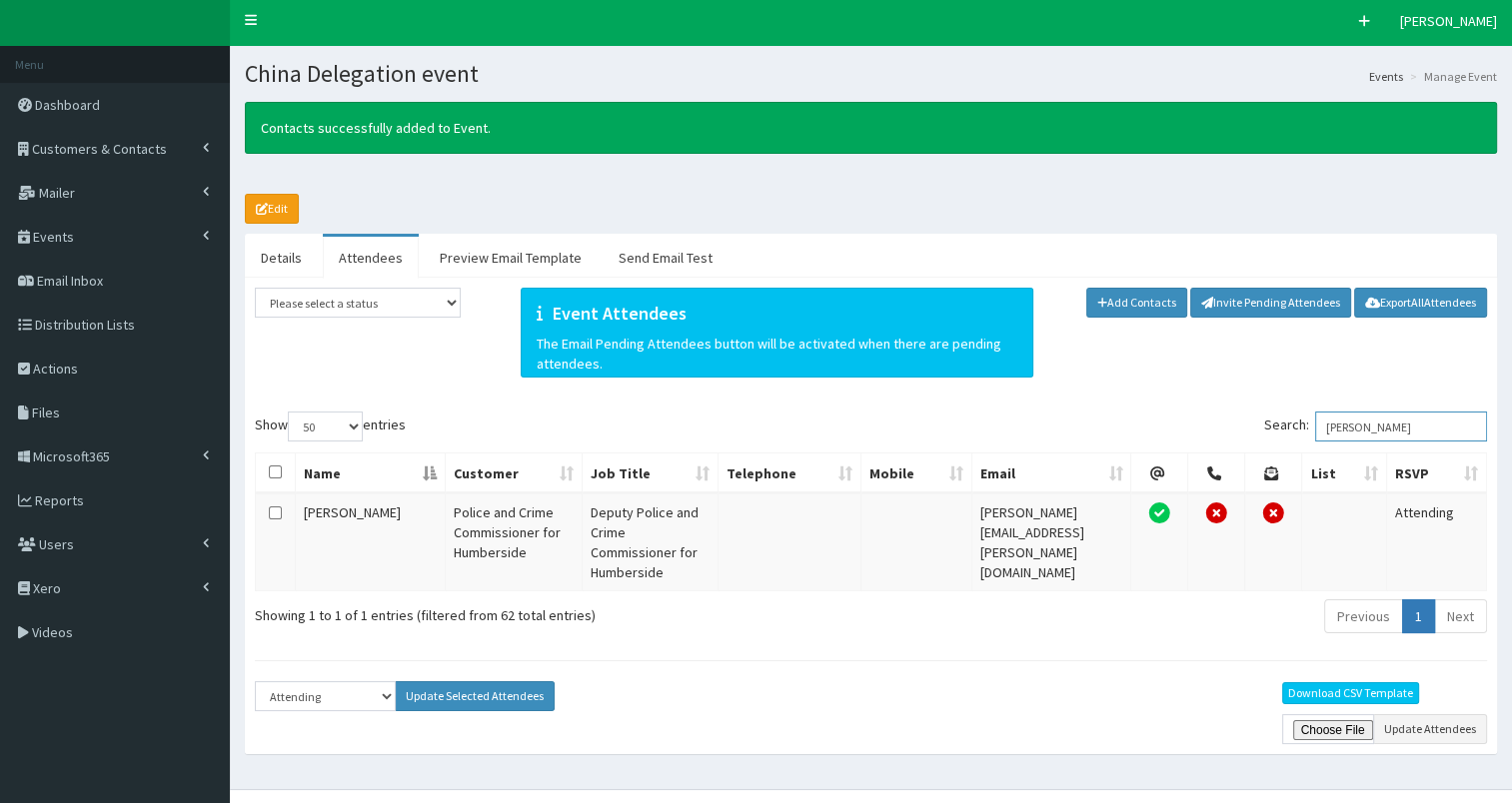 drag, startPoint x: 1333, startPoint y: 427, endPoint x: 1407, endPoint y: 430, distance: 74.06079 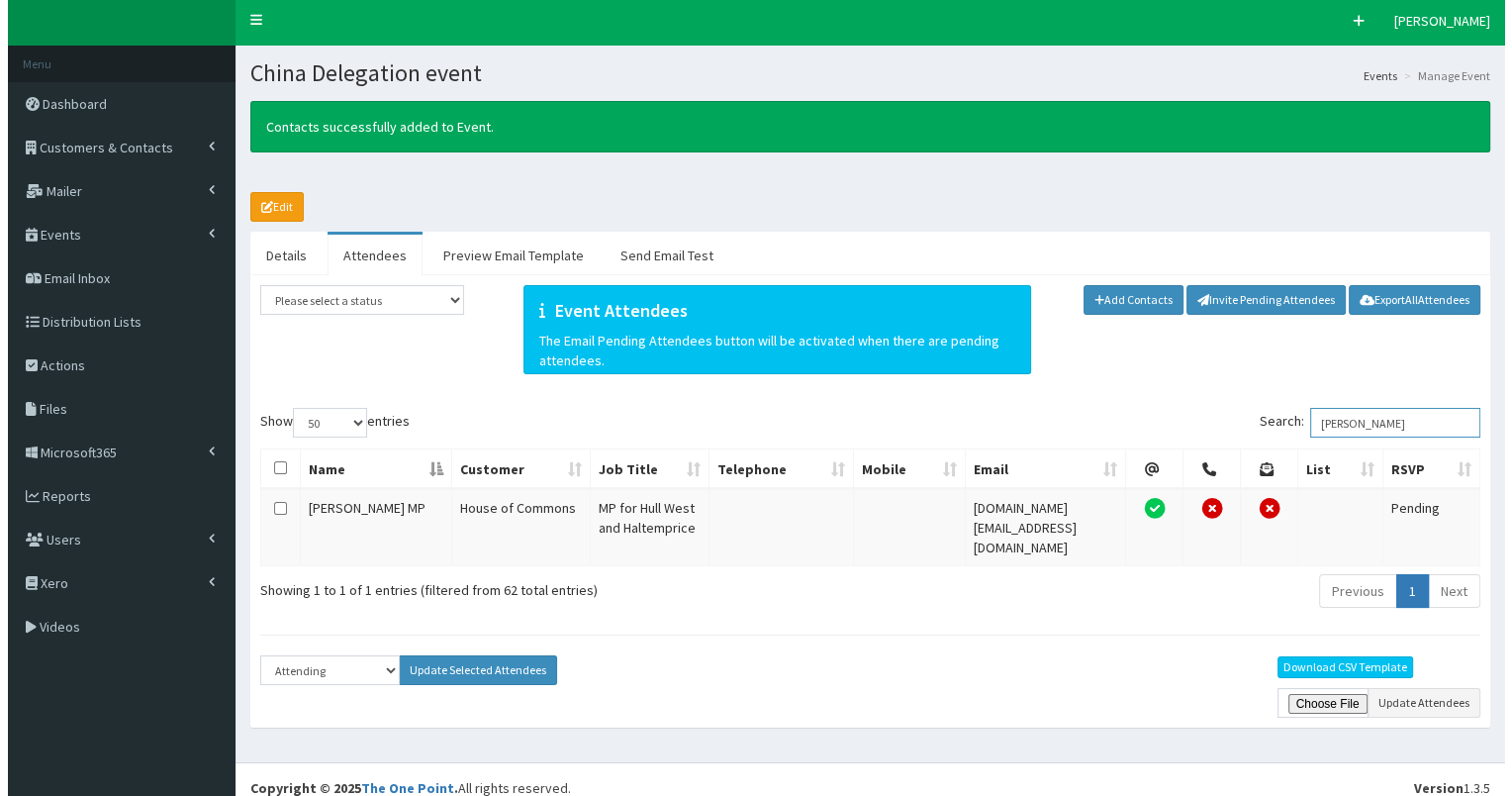 scroll, scrollTop: 0, scrollLeft: 0, axis: both 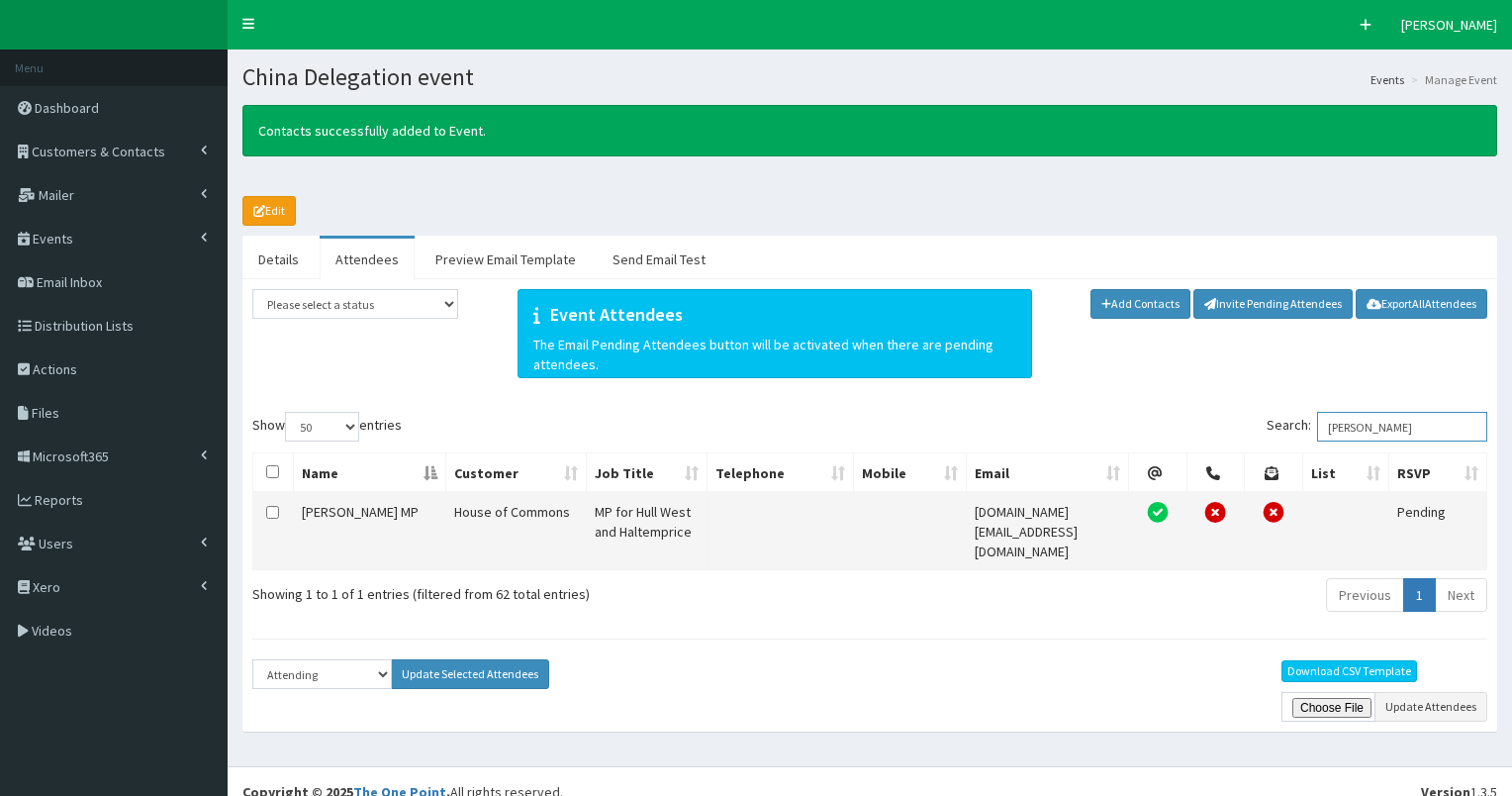 type on "emma h" 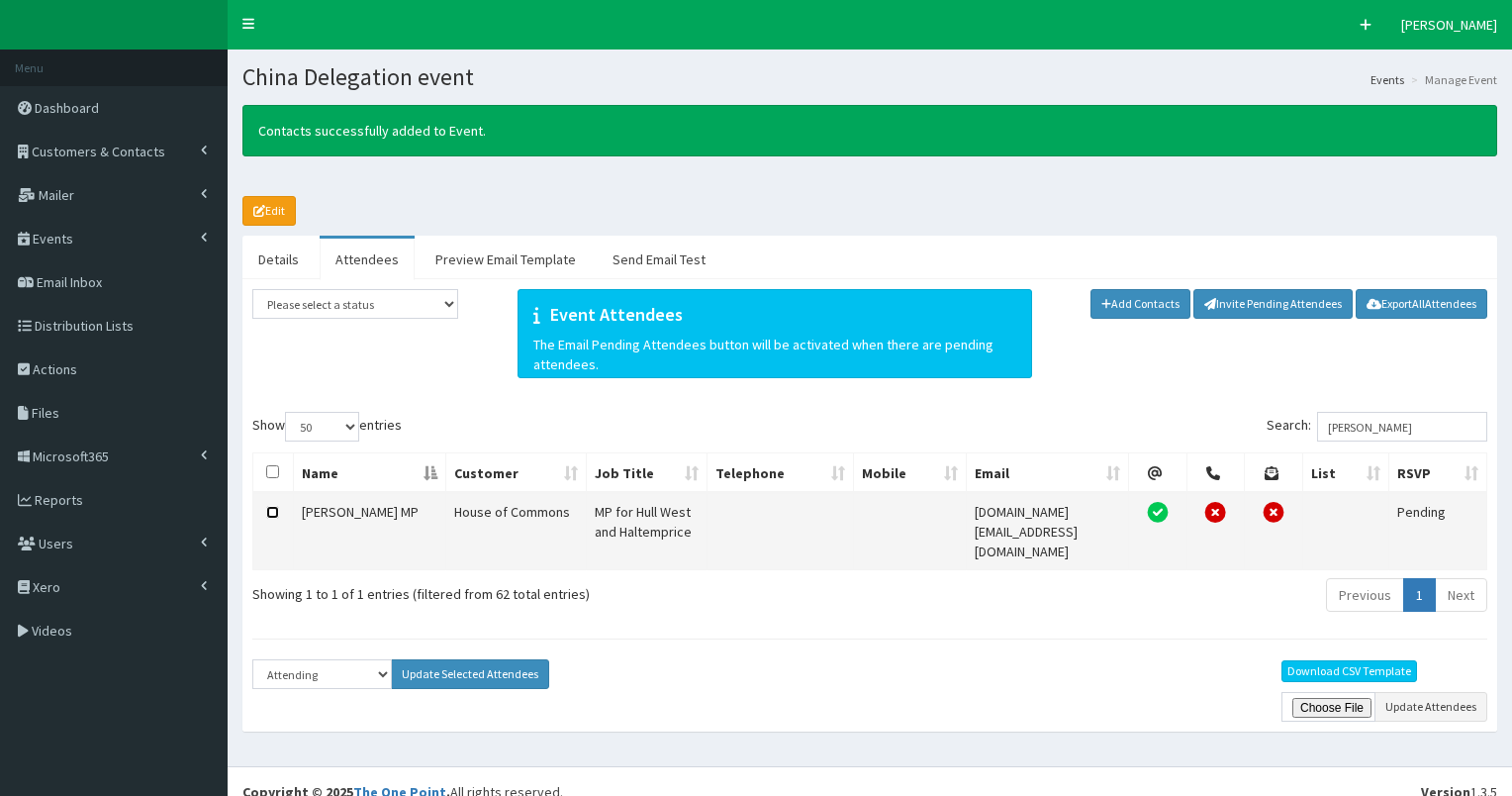 click at bounding box center (272, 512) 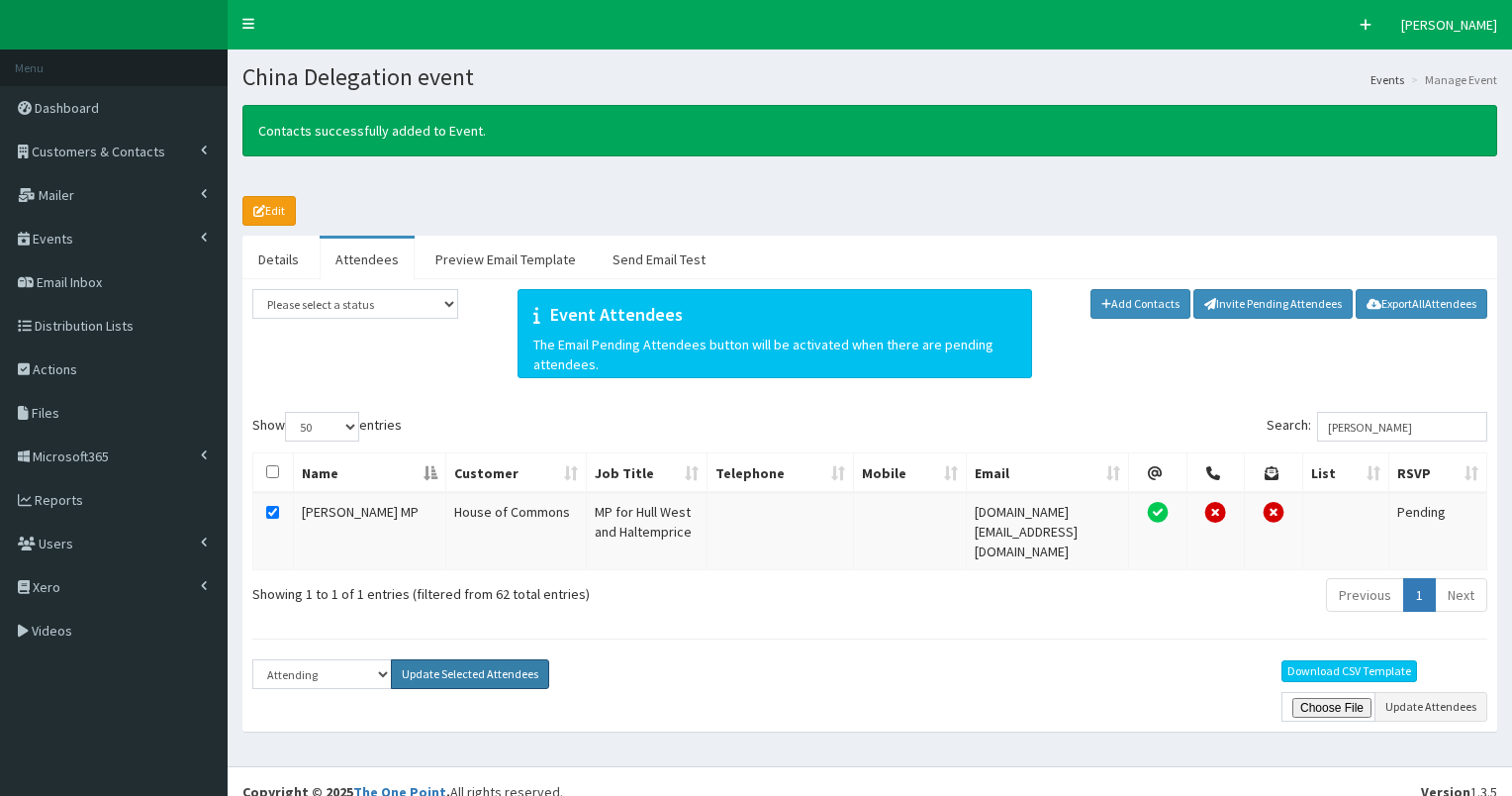 click on "Update Selected Attendees" at bounding box center [470, 674] 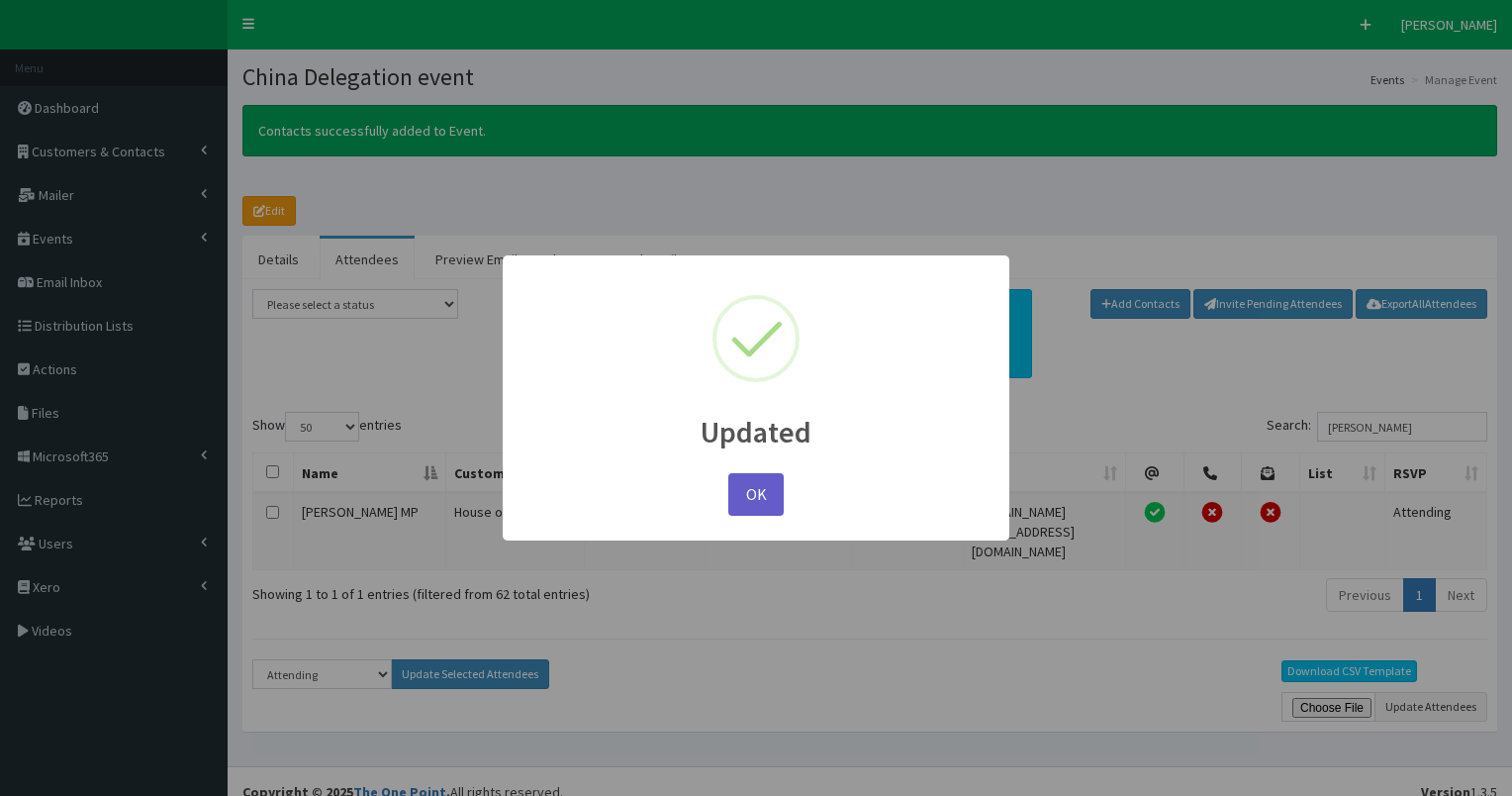 click on "OK" at bounding box center [756, 494] 